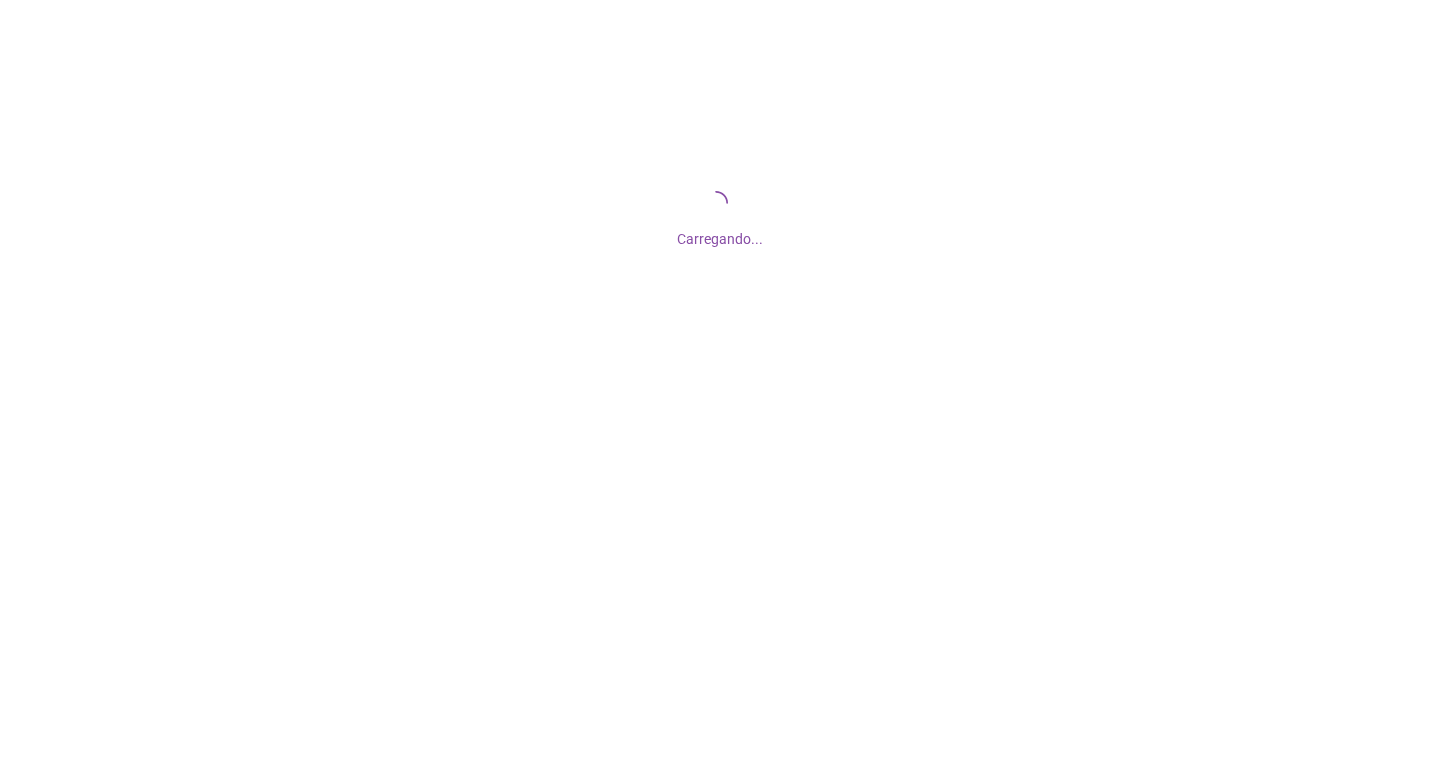 scroll, scrollTop: 0, scrollLeft: 0, axis: both 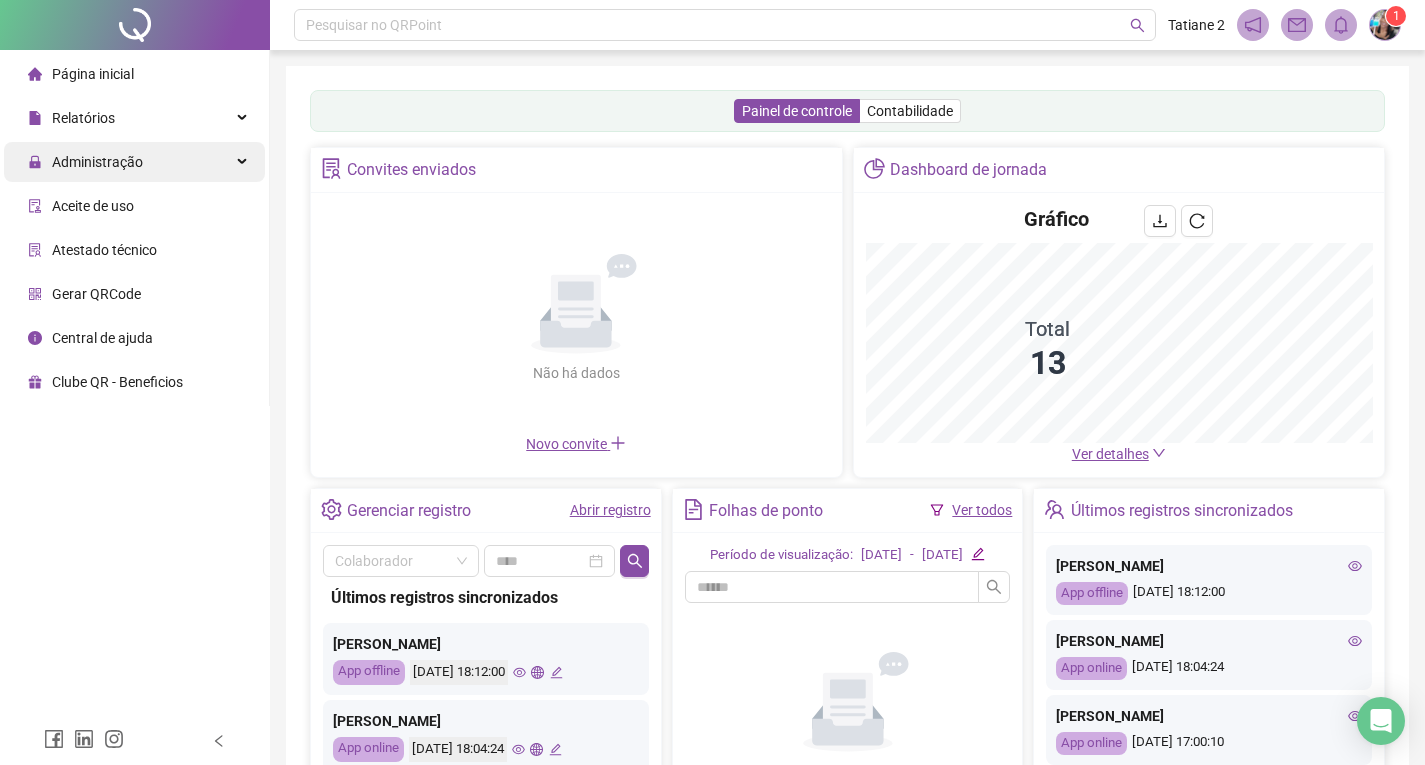 click on "Administração" at bounding box center [85, 162] 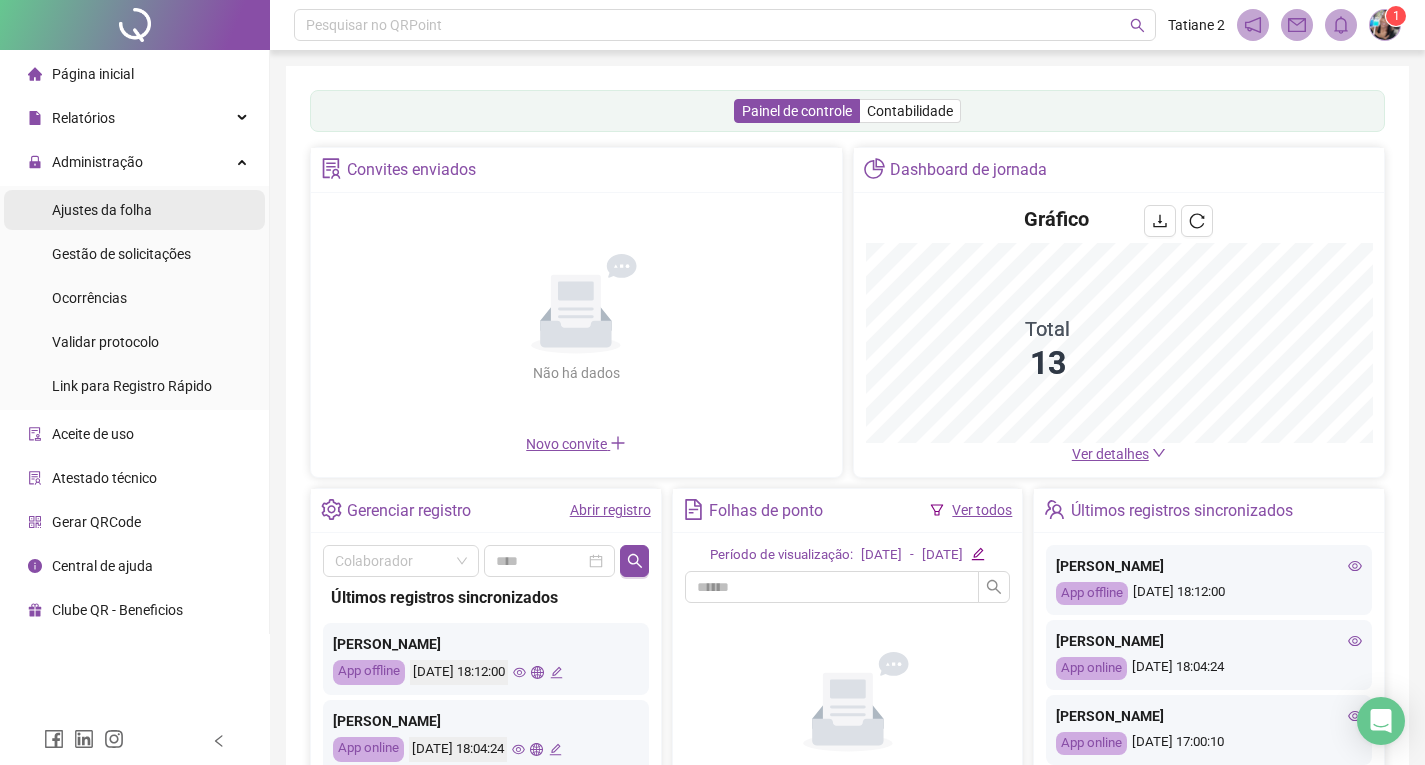 click on "Ajustes da folha" at bounding box center [102, 210] 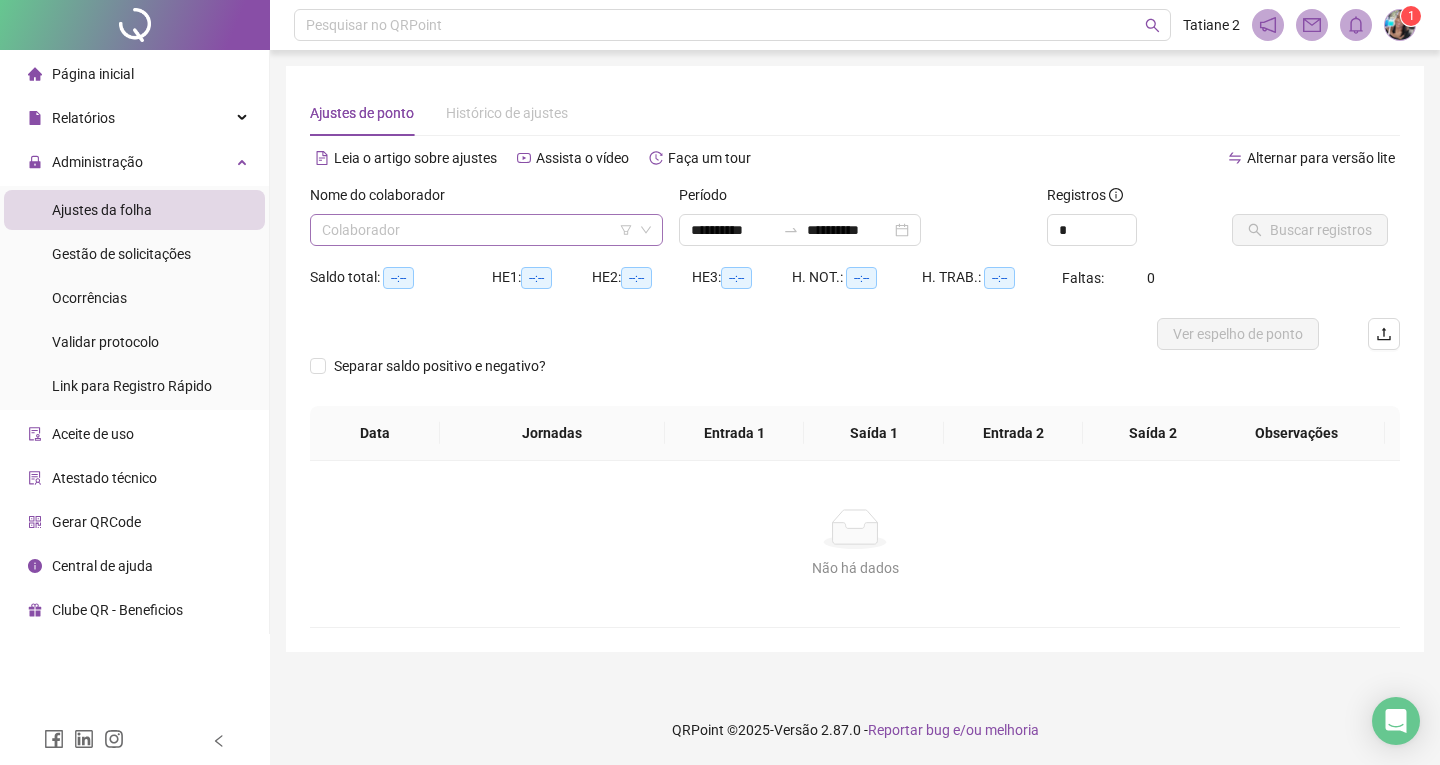 click at bounding box center [480, 230] 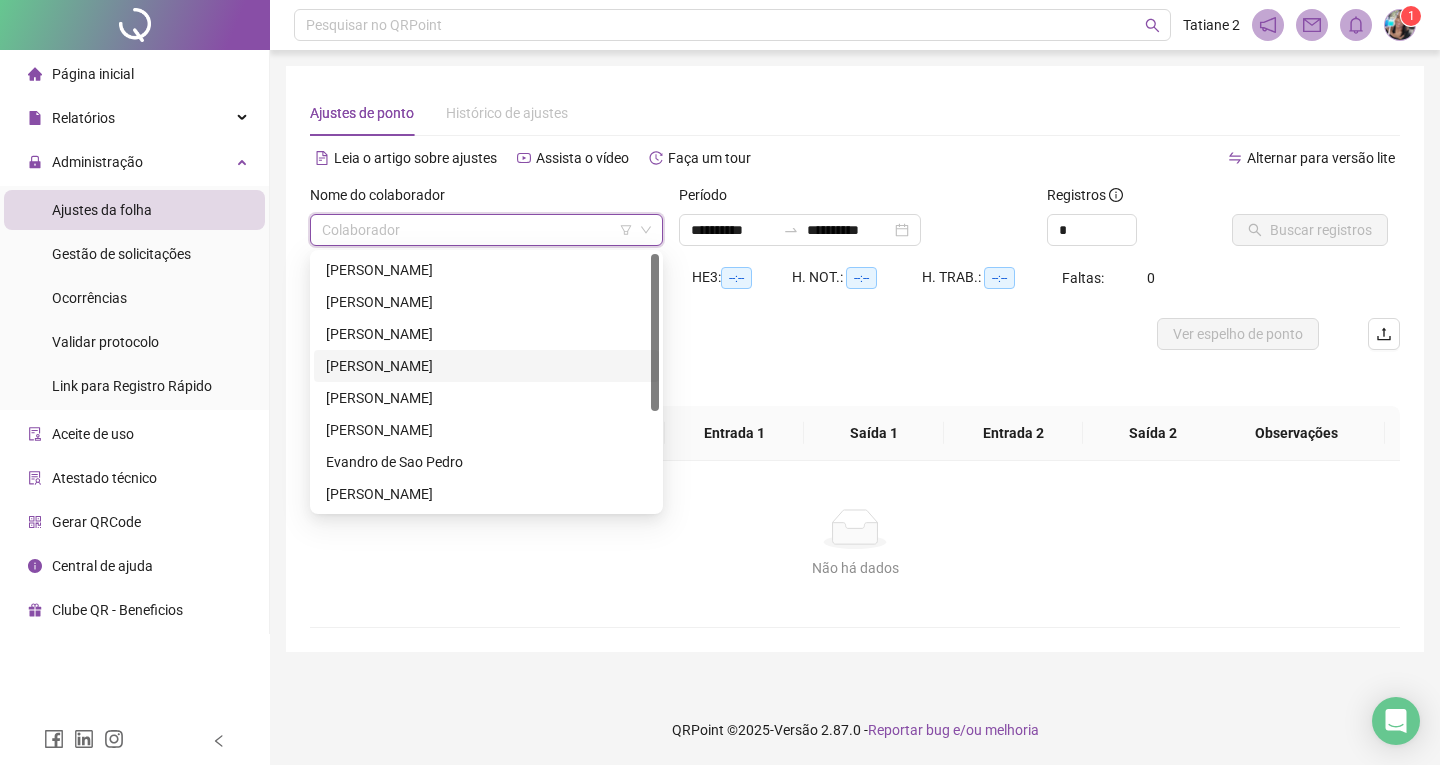 click on "[PERSON_NAME]" at bounding box center [486, 366] 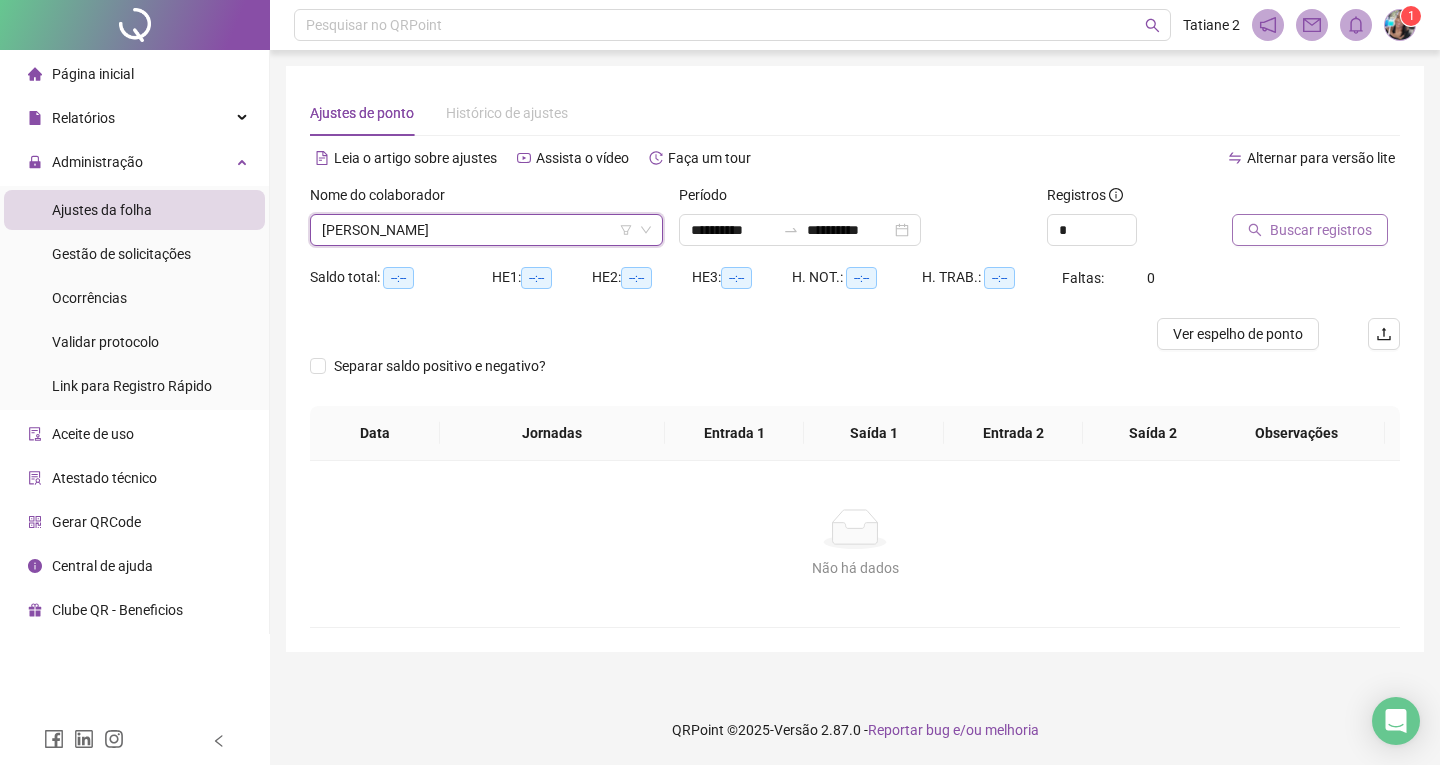 click on "Buscar registros" at bounding box center (1321, 230) 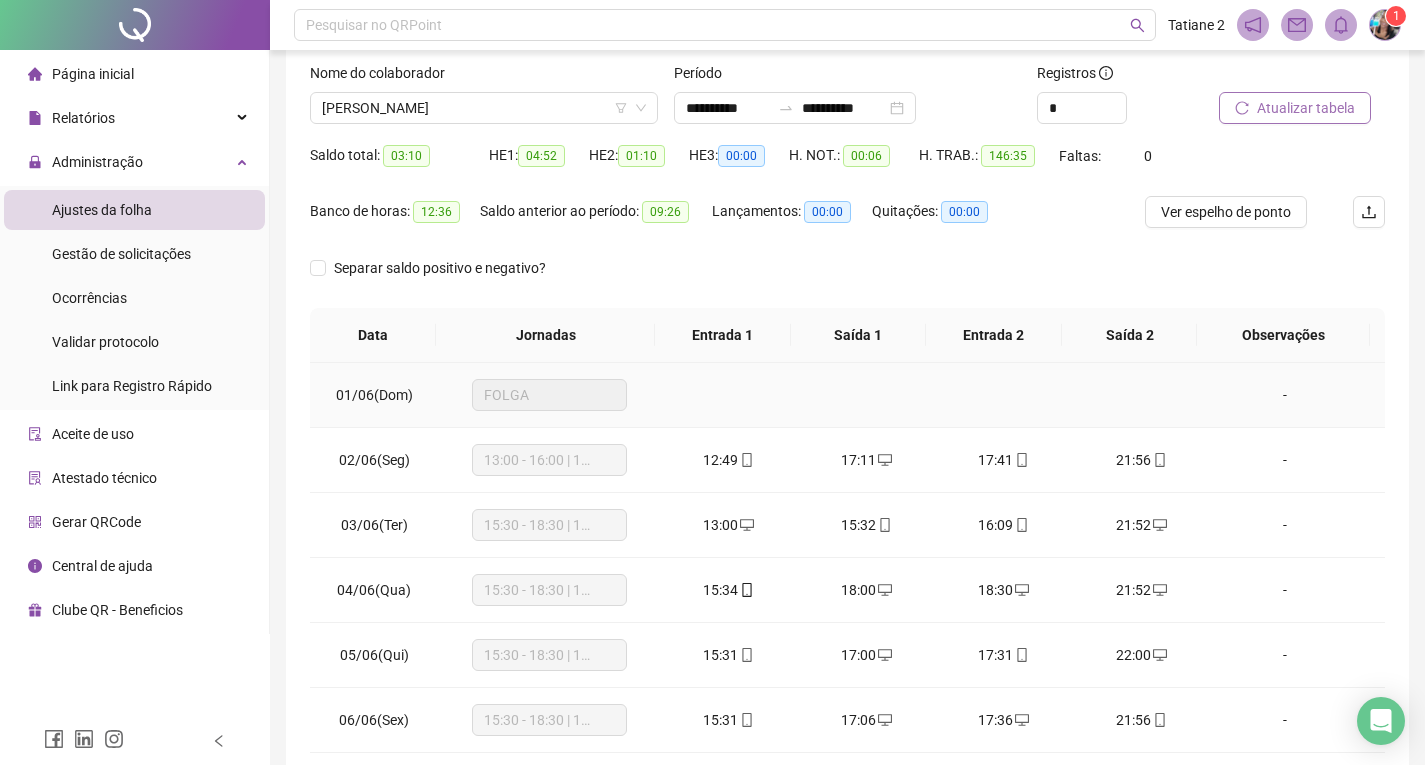 scroll, scrollTop: 257, scrollLeft: 0, axis: vertical 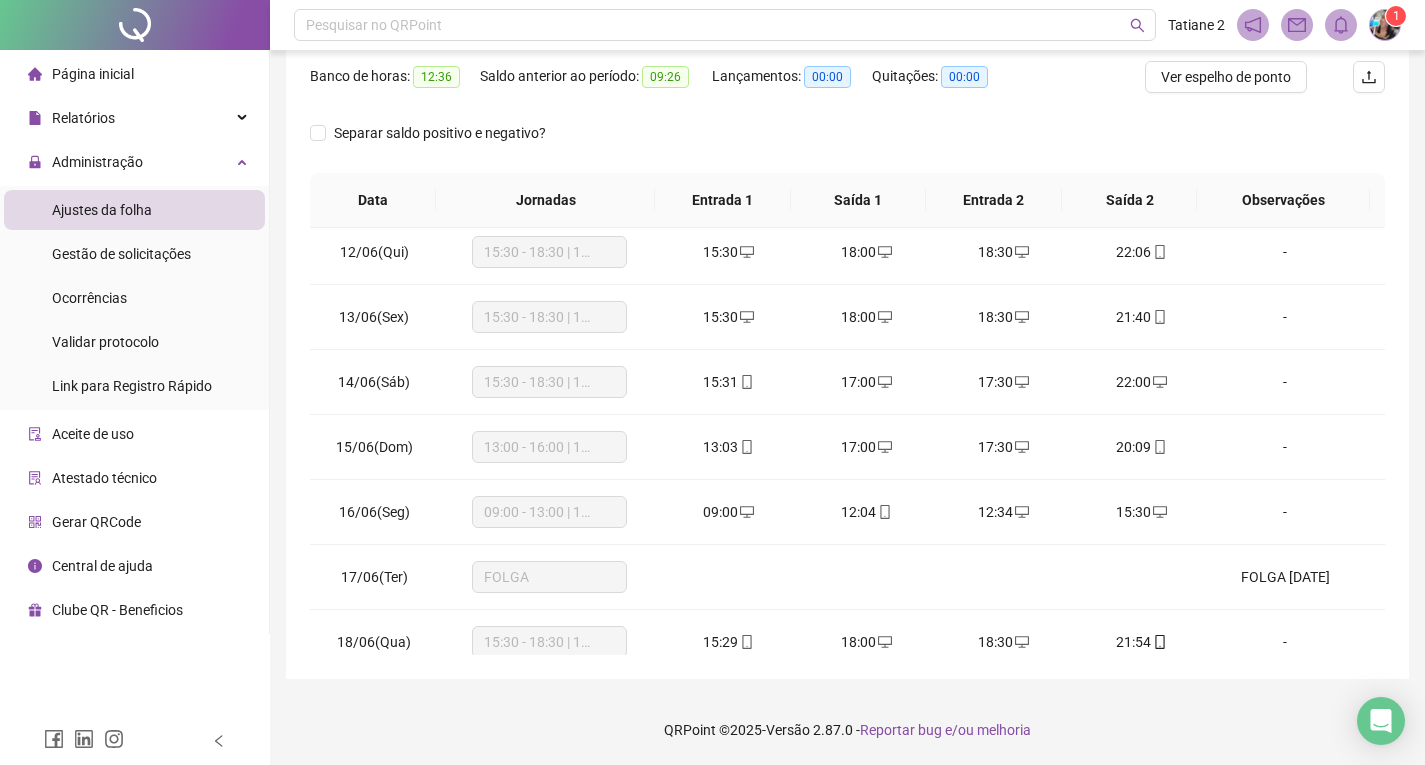 click on "Banco de horas:   12:36 Saldo anterior ao período:   09:26 Lançamentos:   00:00 Quitações:   00:00" at bounding box center [713, 89] 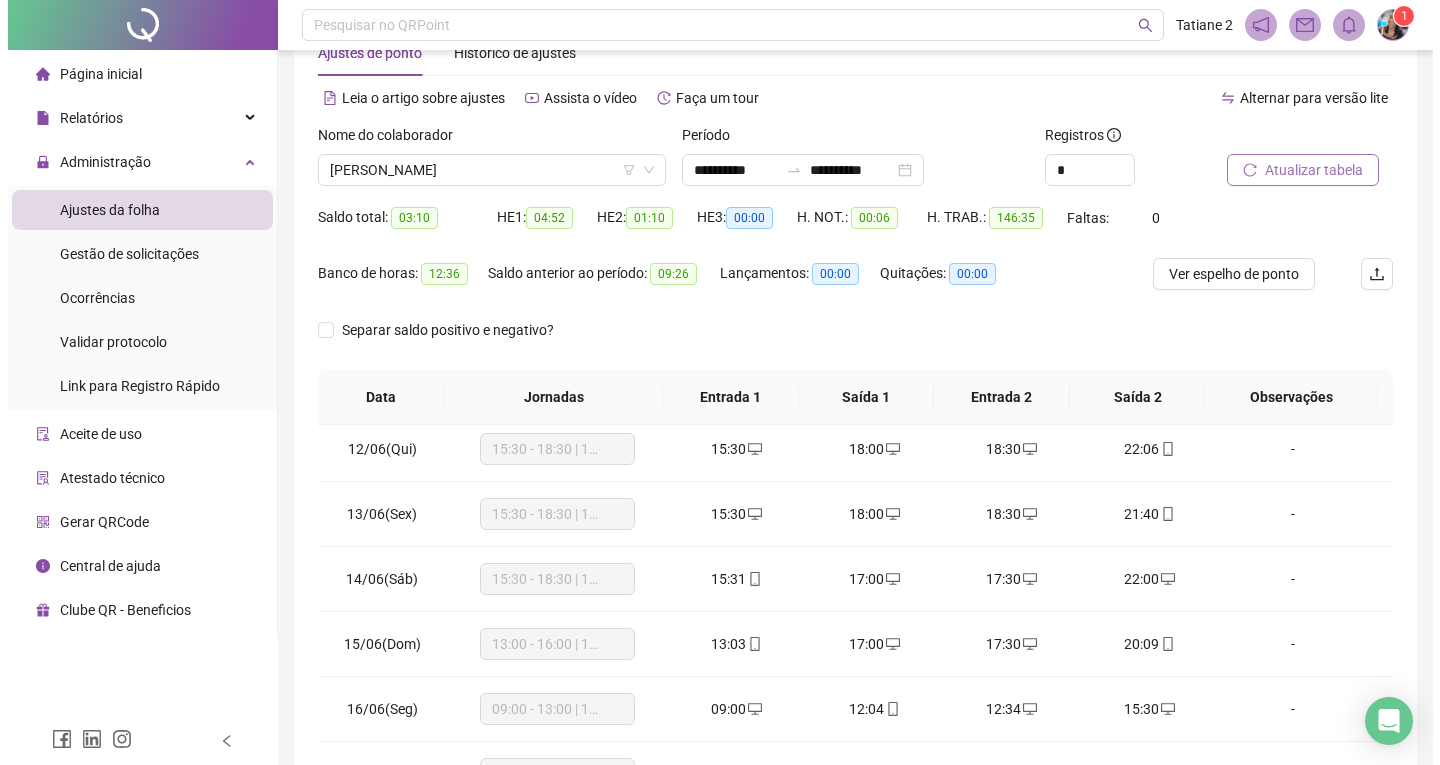 scroll, scrollTop: 0, scrollLeft: 0, axis: both 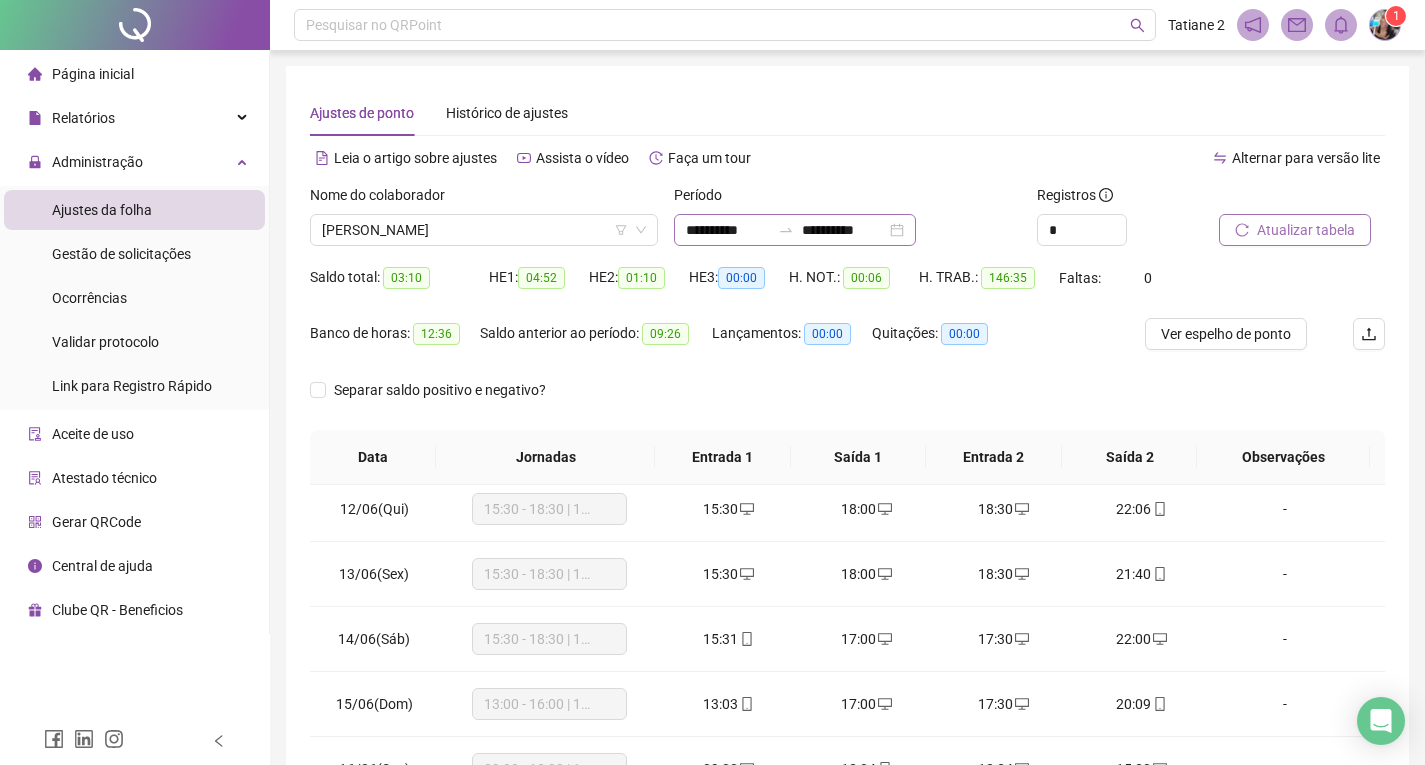 click on "**********" at bounding box center (795, 230) 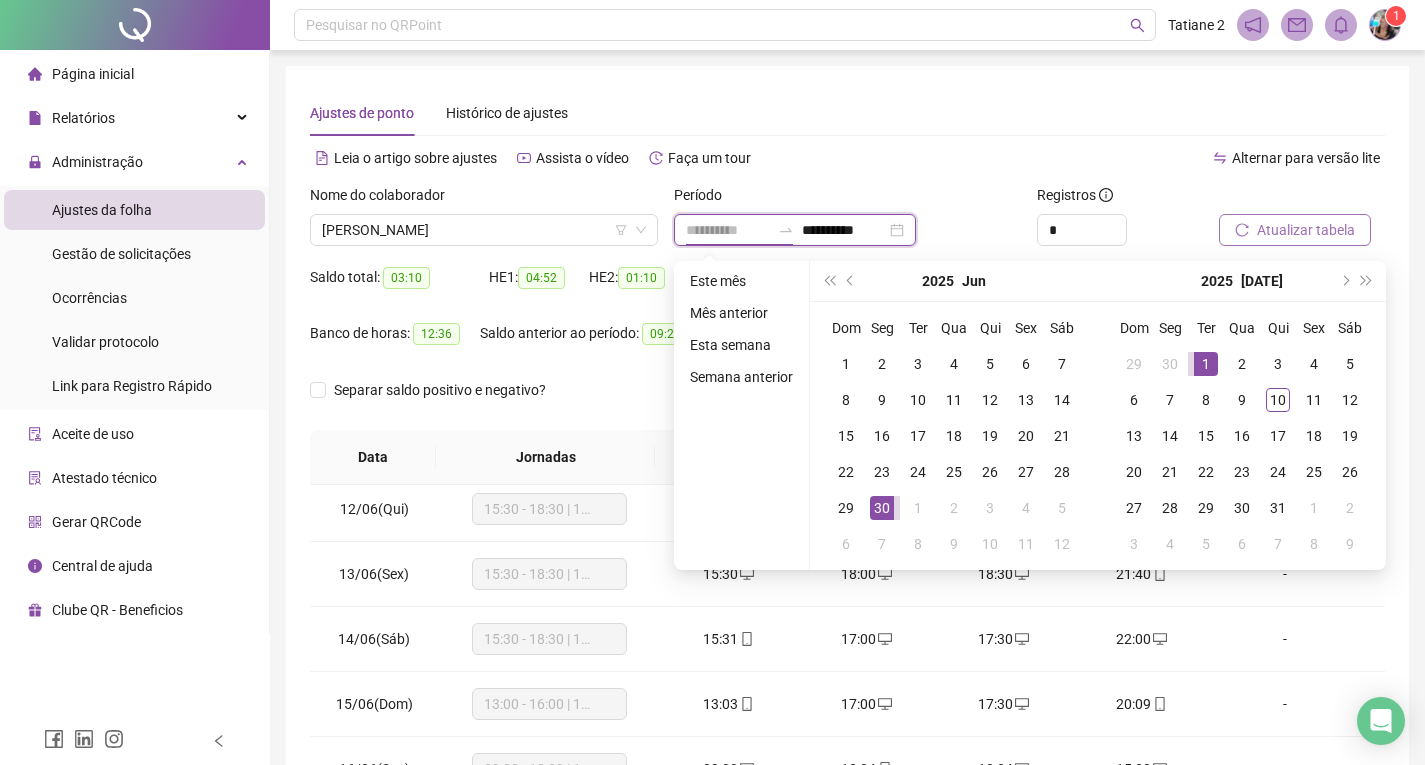 type on "**********" 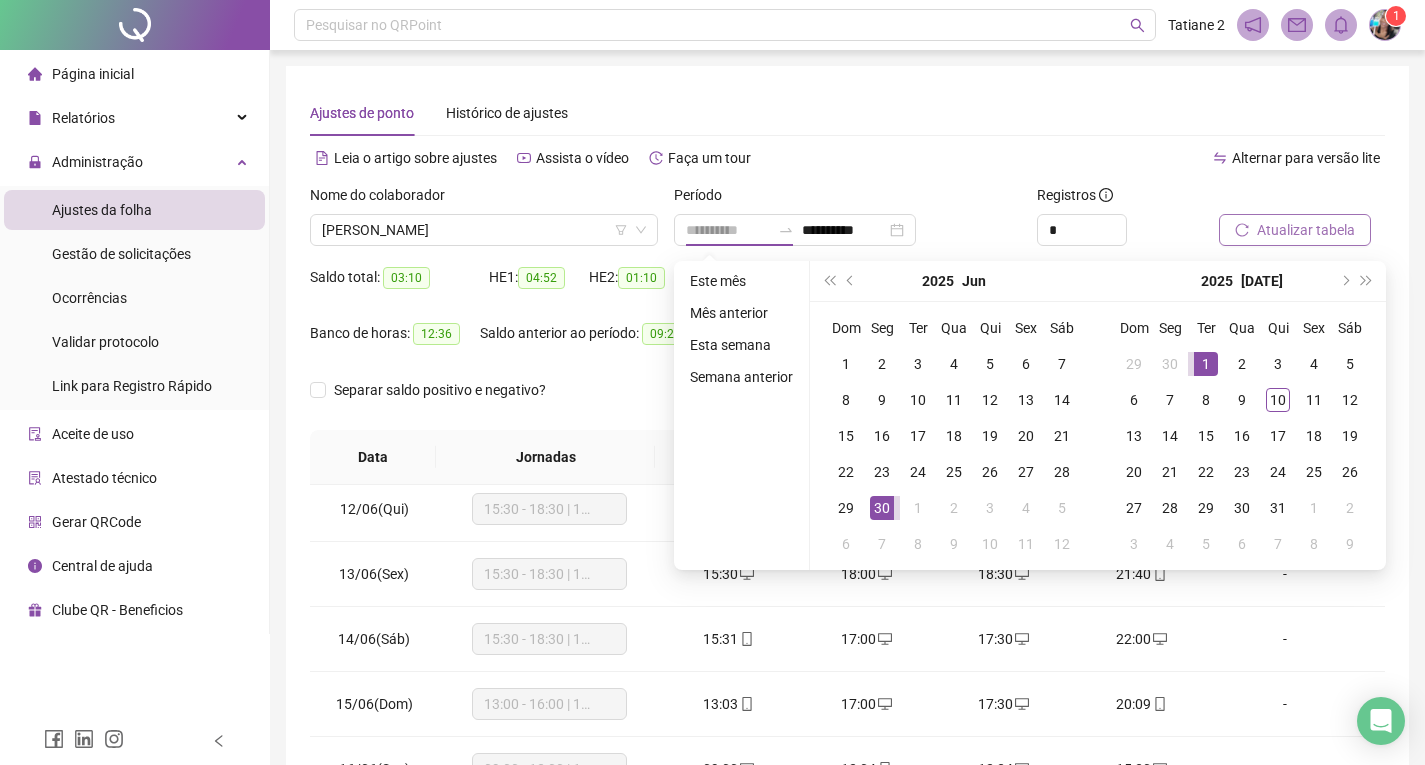 click on "1" at bounding box center [1206, 364] 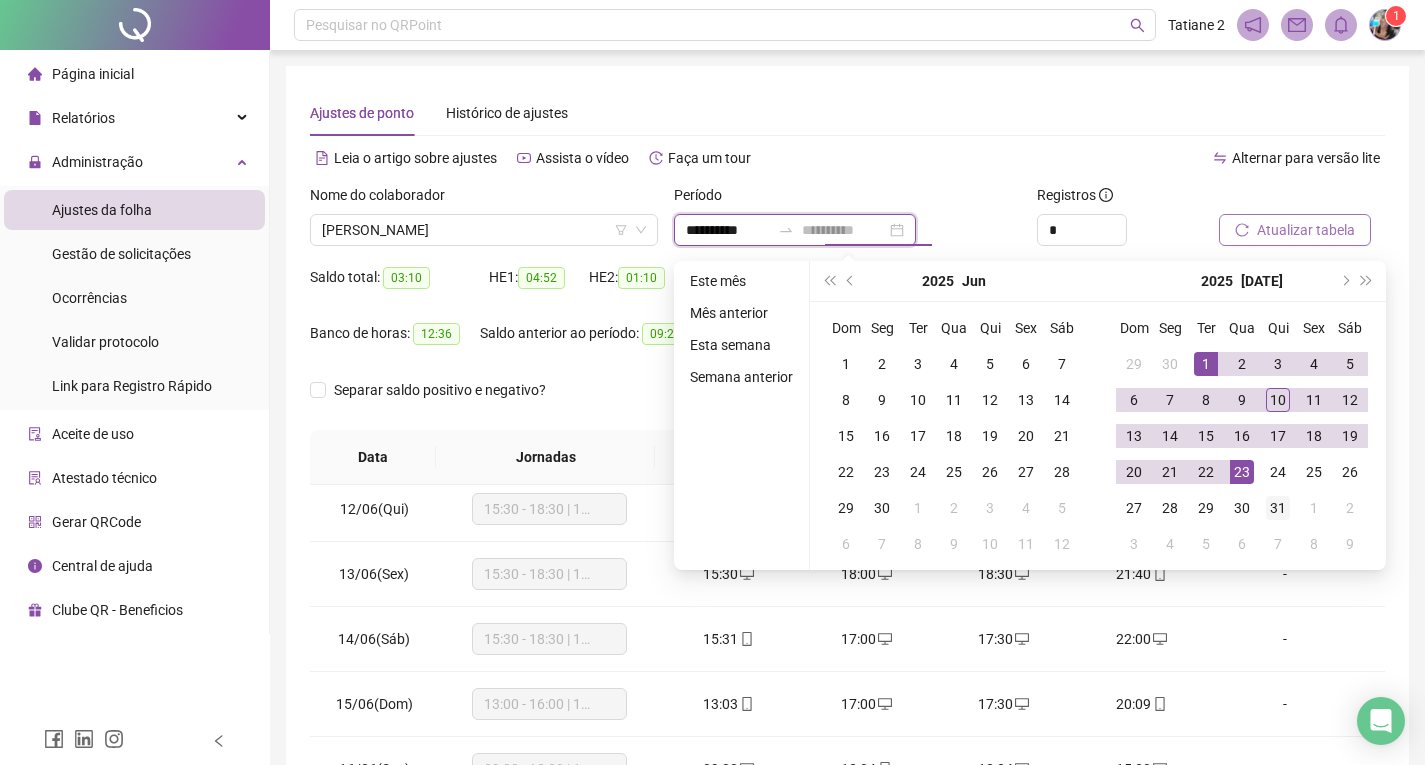 type on "**********" 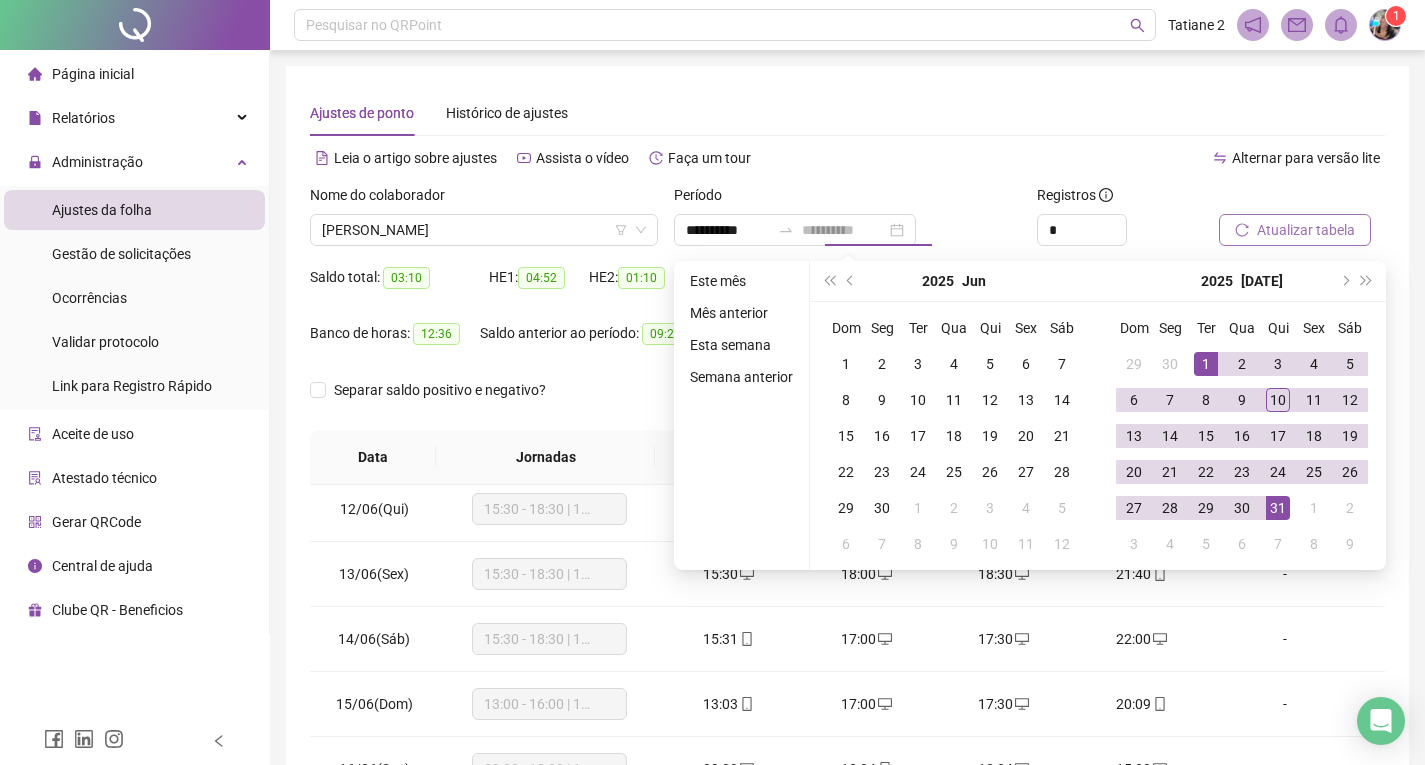click on "31" at bounding box center [1278, 508] 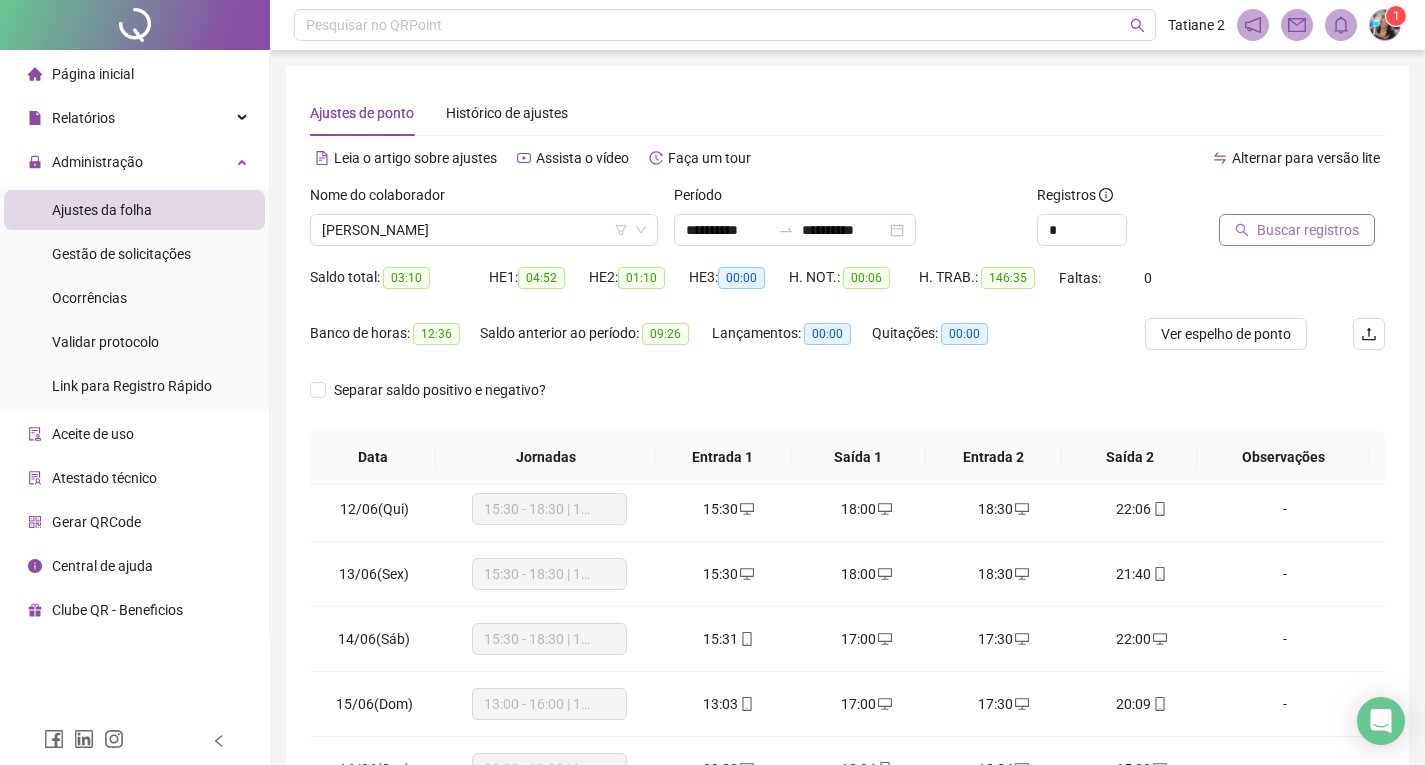 click on "Buscar registros" at bounding box center [1308, 230] 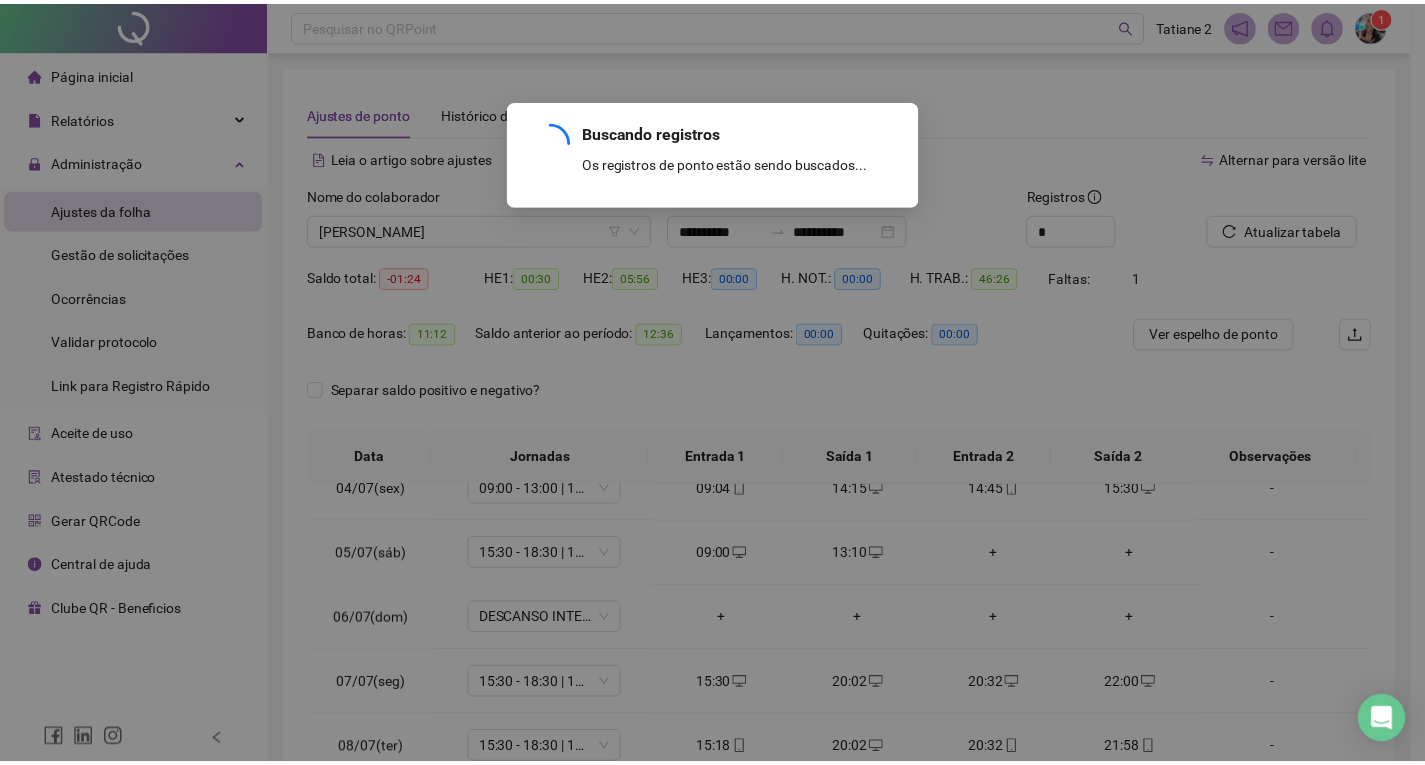 scroll, scrollTop: 223, scrollLeft: 0, axis: vertical 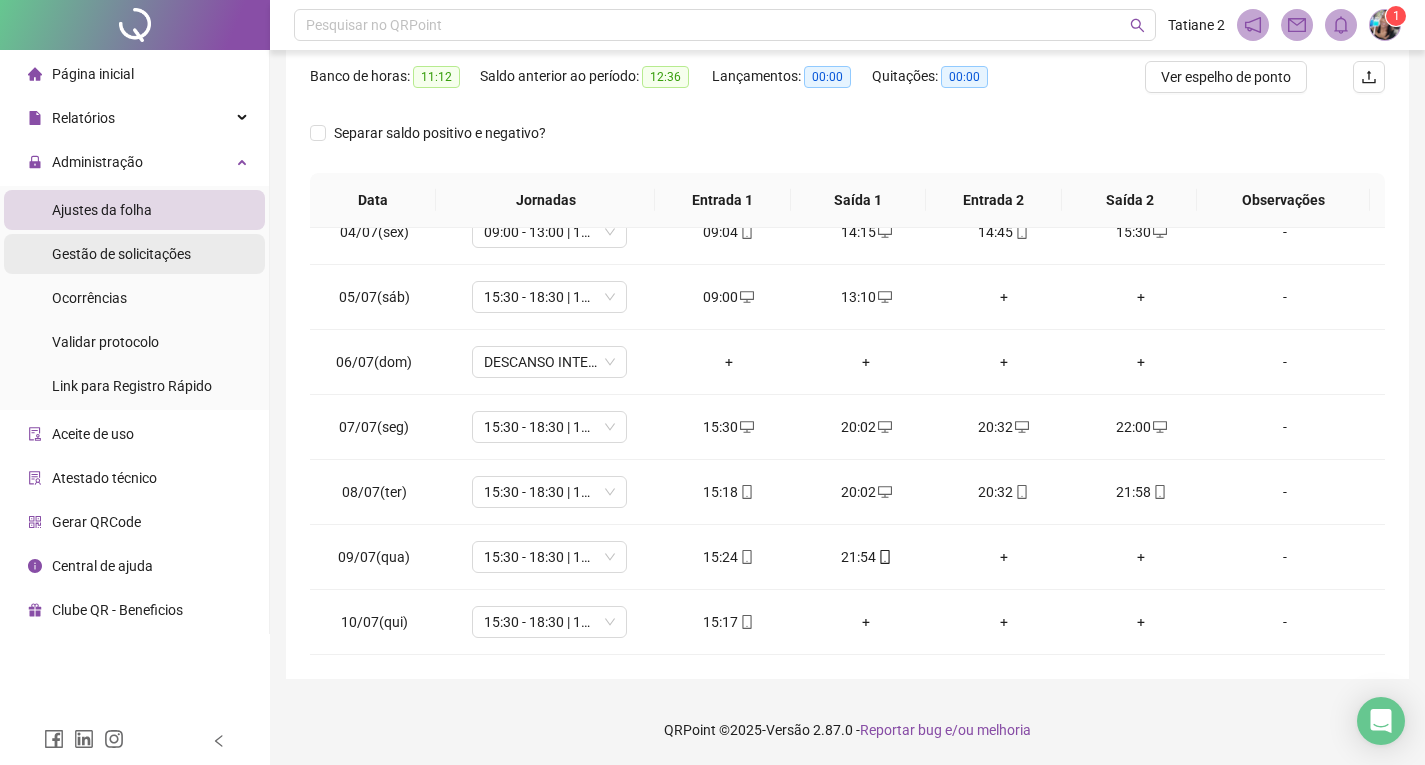 click on "Gestão de solicitações" at bounding box center (121, 254) 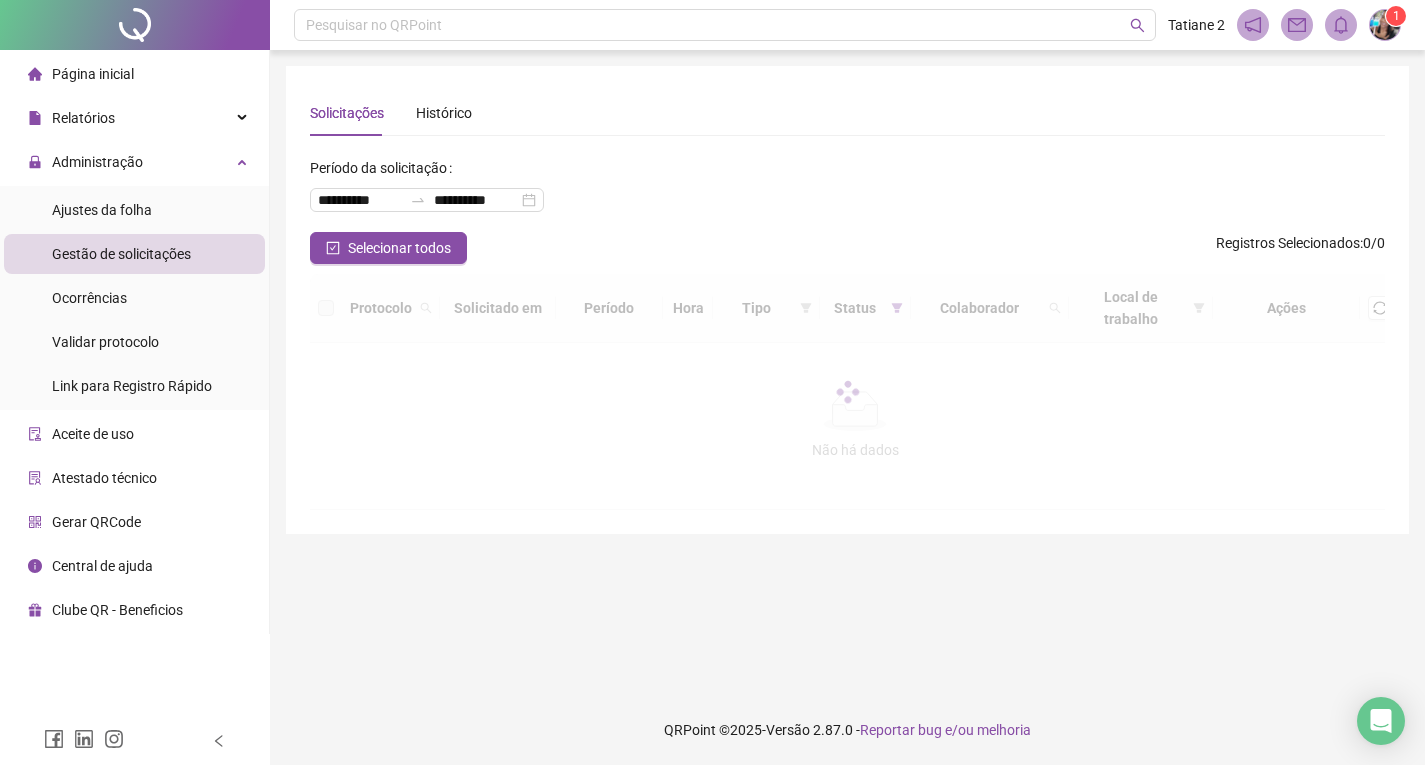 scroll, scrollTop: 0, scrollLeft: 0, axis: both 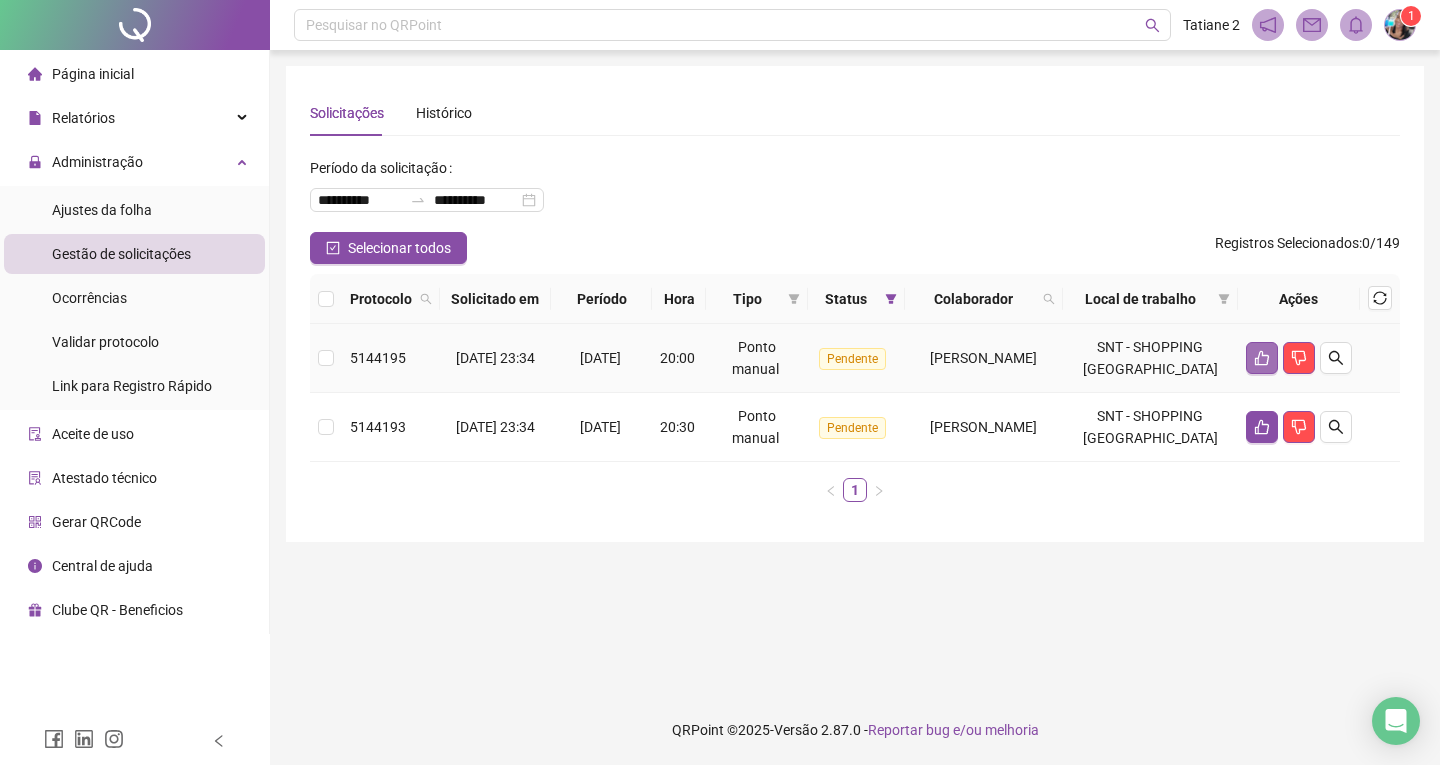 click 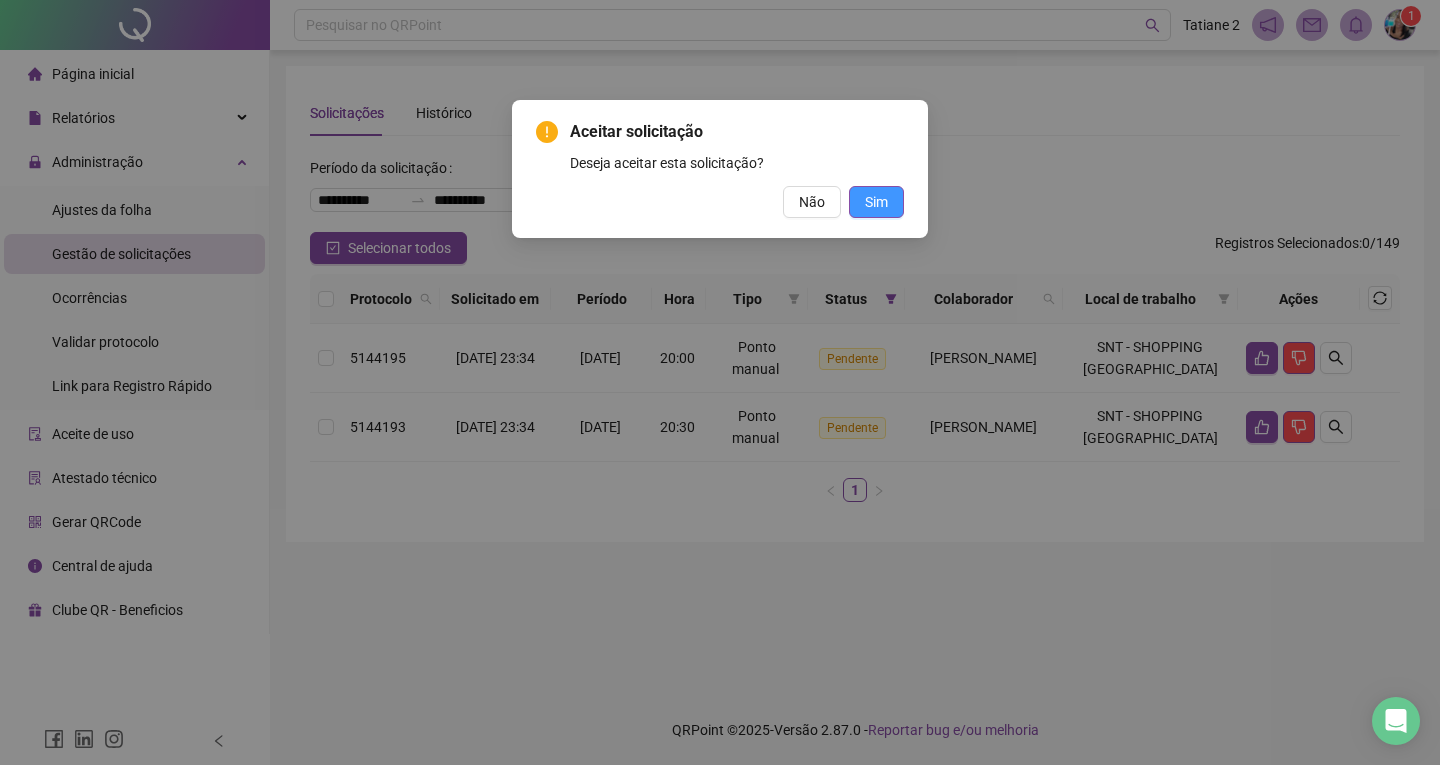 click on "Sim" at bounding box center (876, 202) 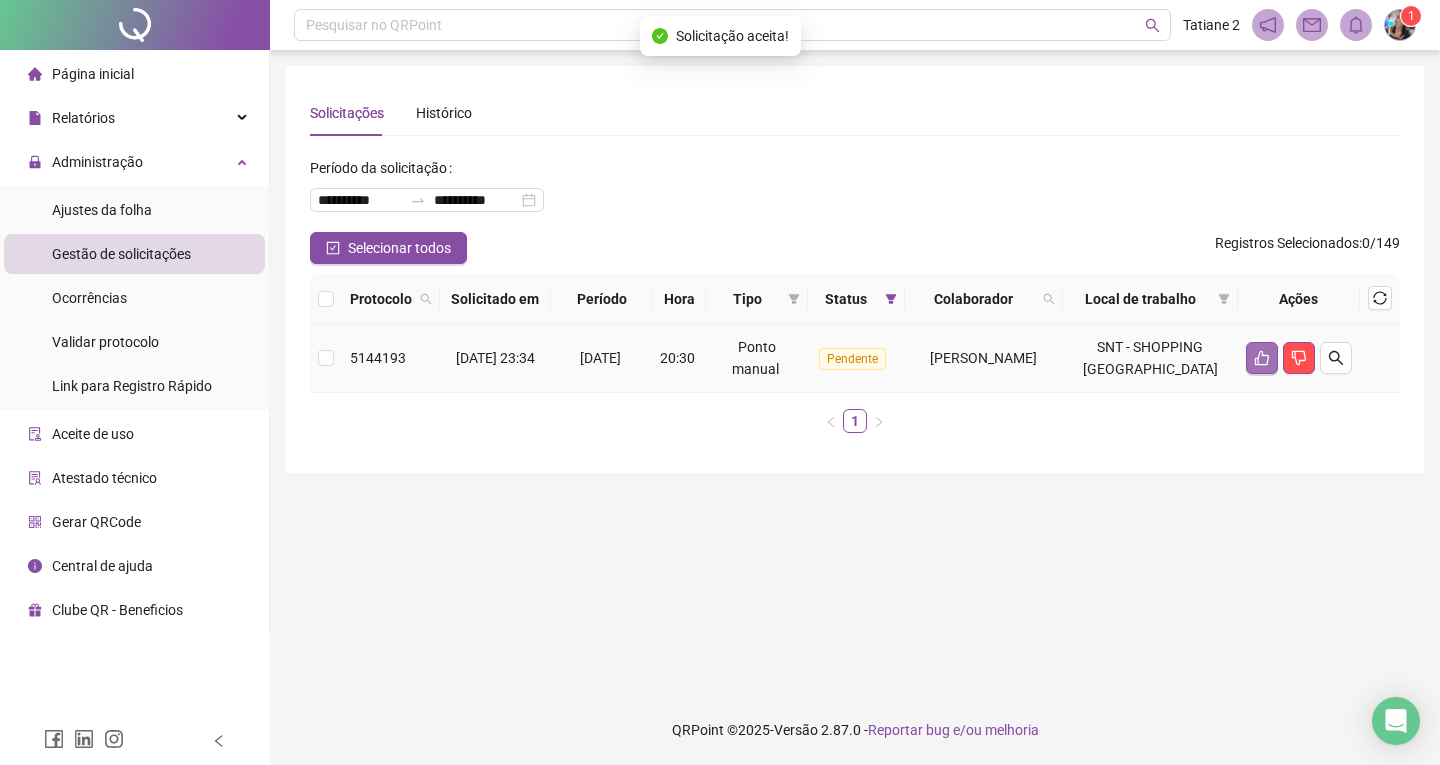 click 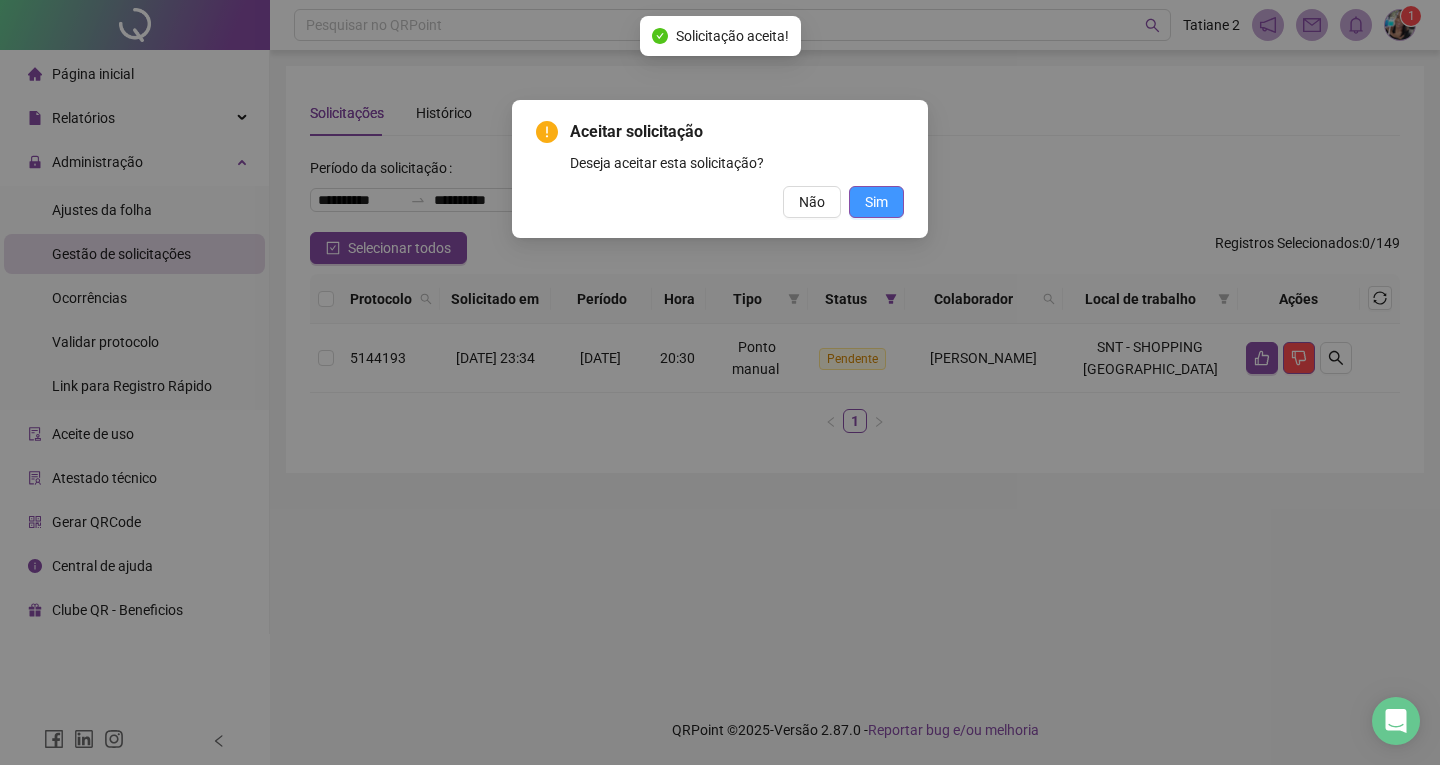 click on "Sim" at bounding box center [876, 202] 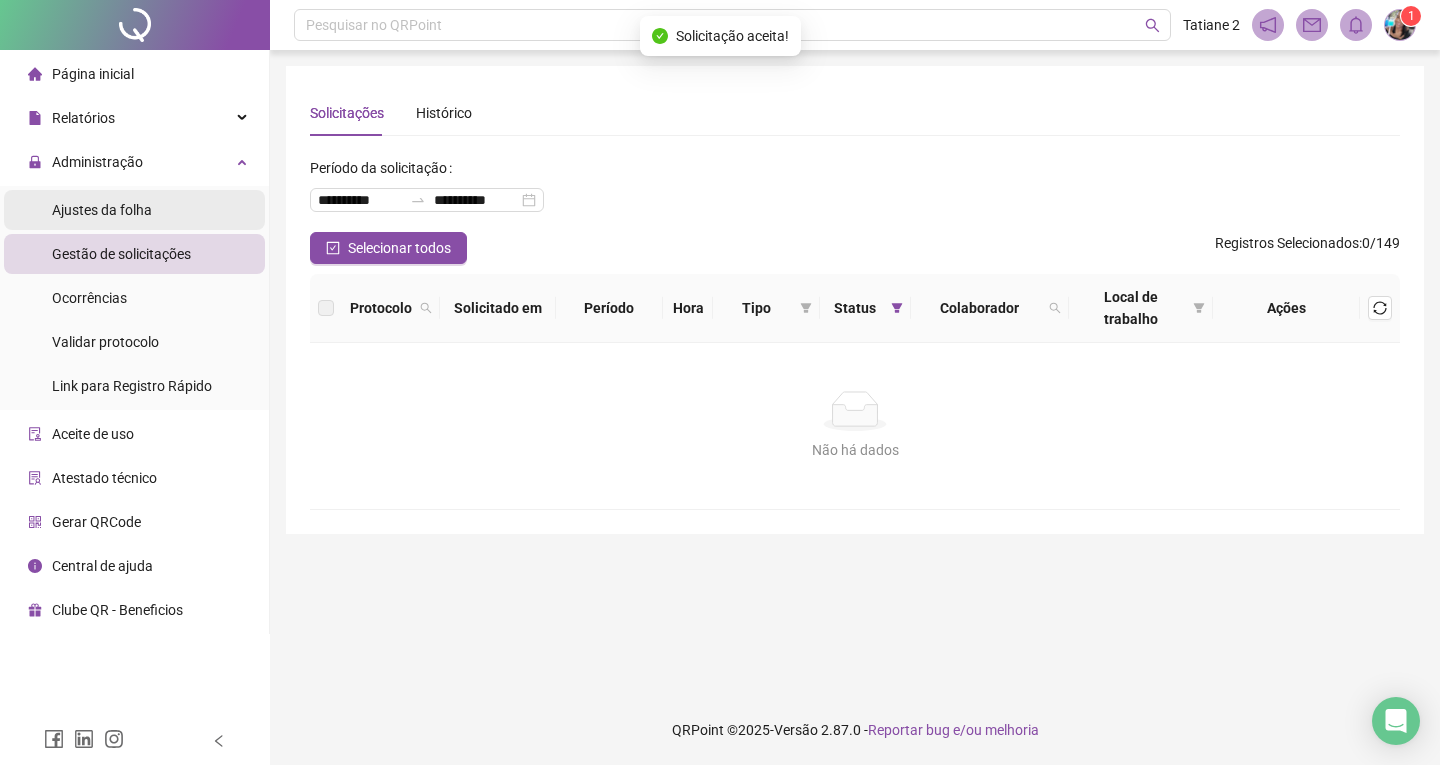 click on "Ajustes da folha" at bounding box center [102, 210] 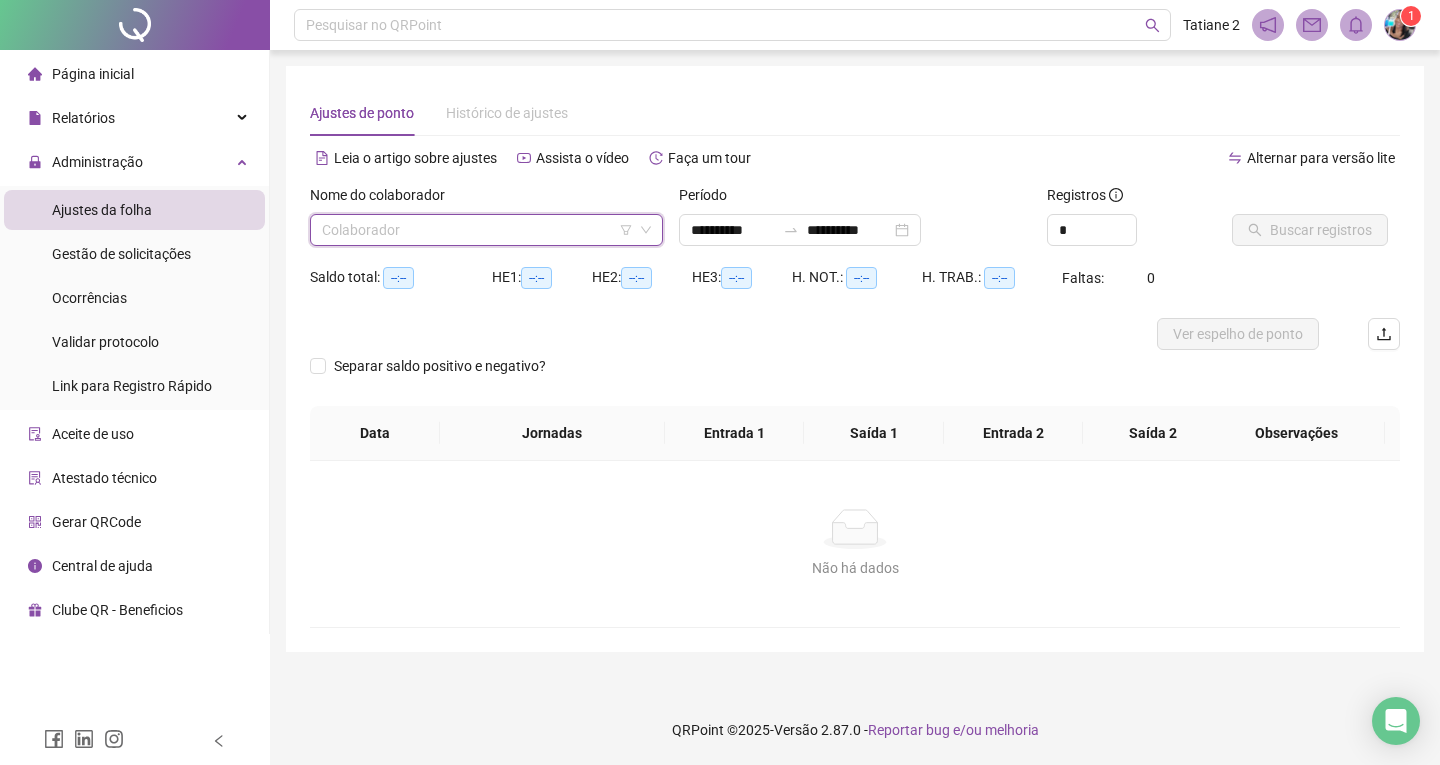 click at bounding box center (480, 230) 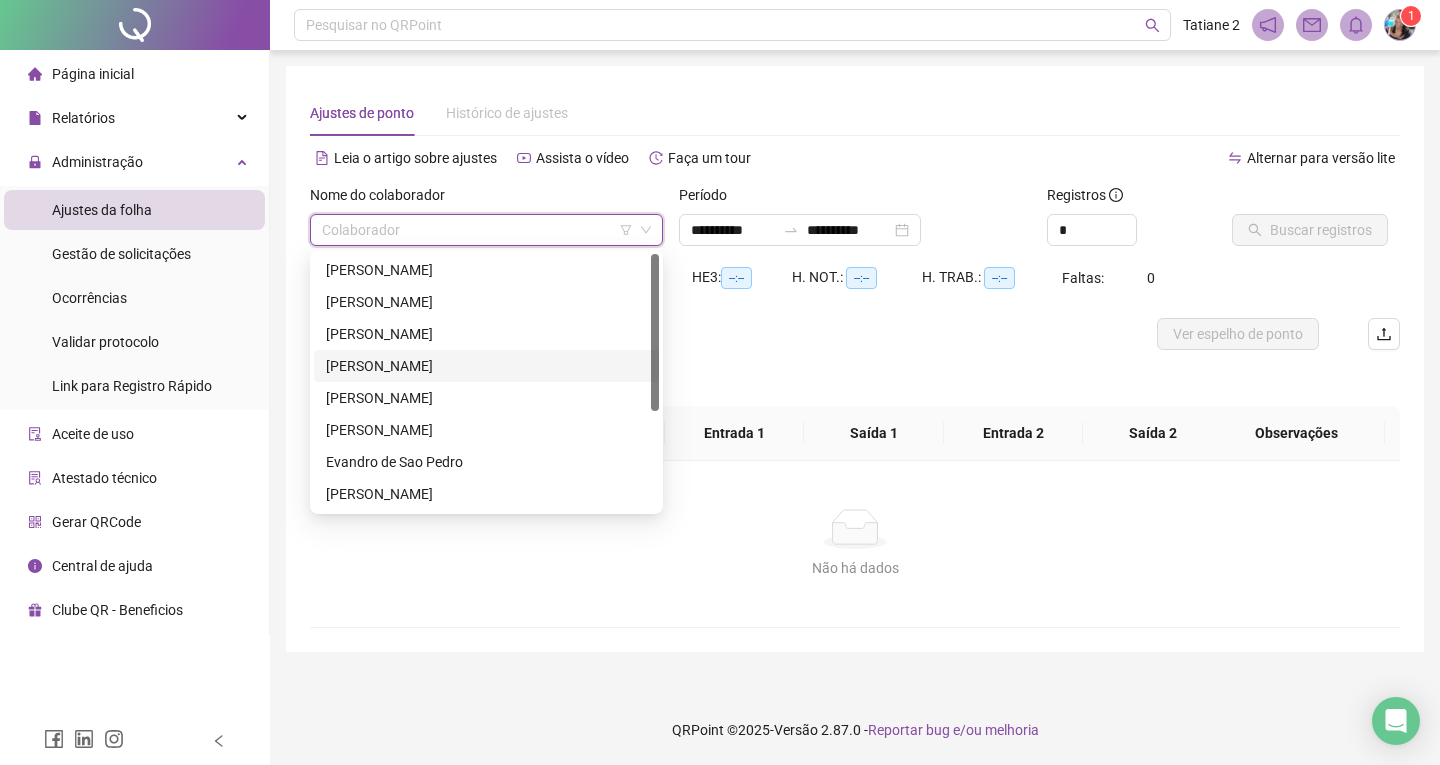 click on "[PERSON_NAME]" at bounding box center (486, 366) 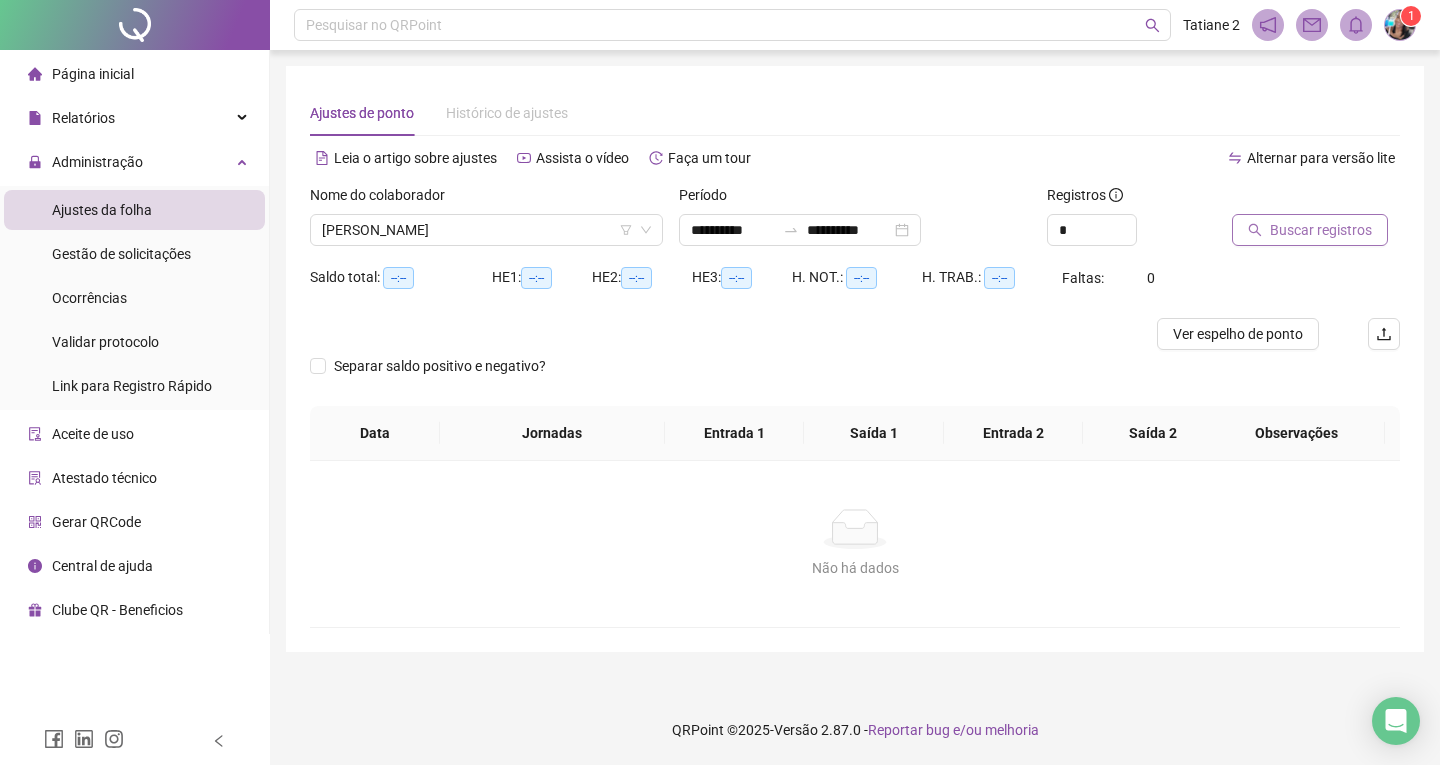 click on "Buscar registros" at bounding box center (1321, 230) 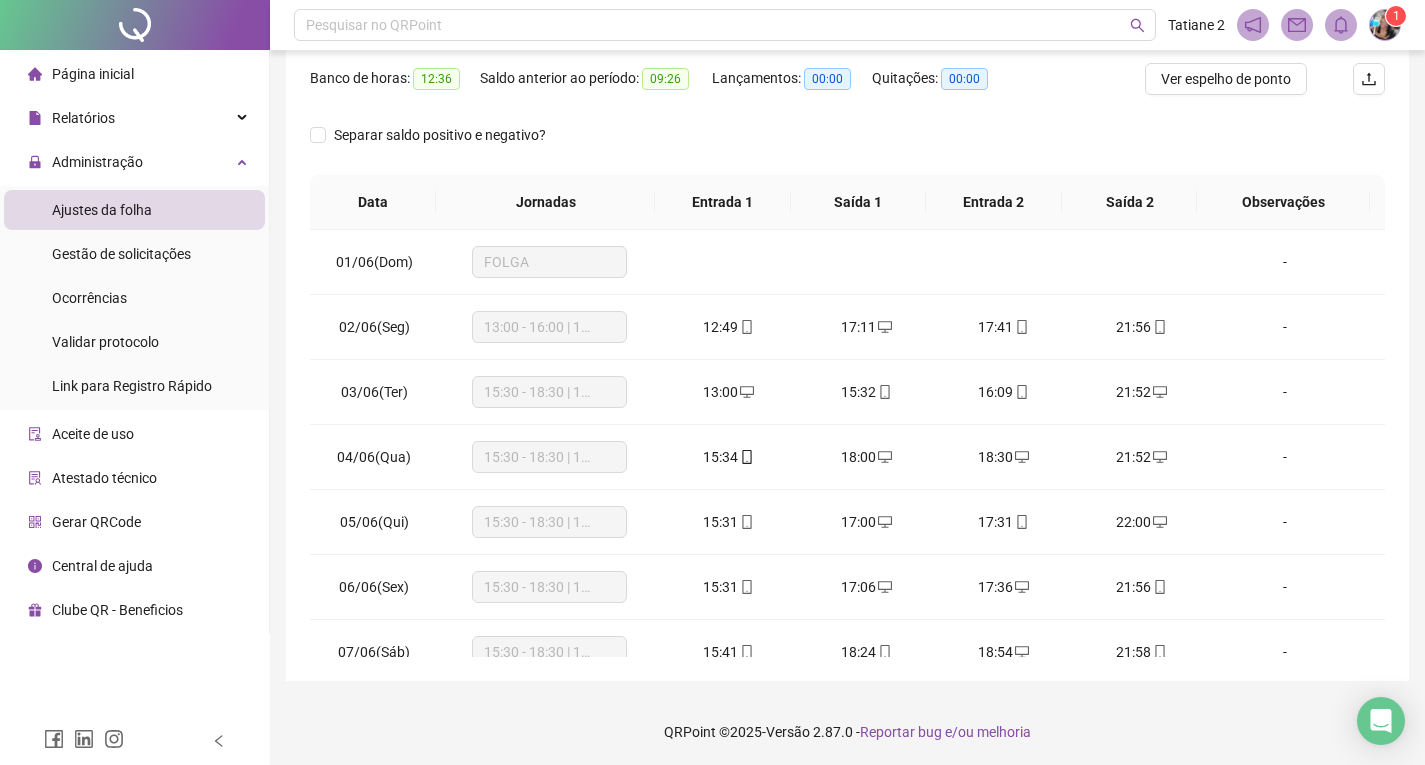 scroll, scrollTop: 257, scrollLeft: 0, axis: vertical 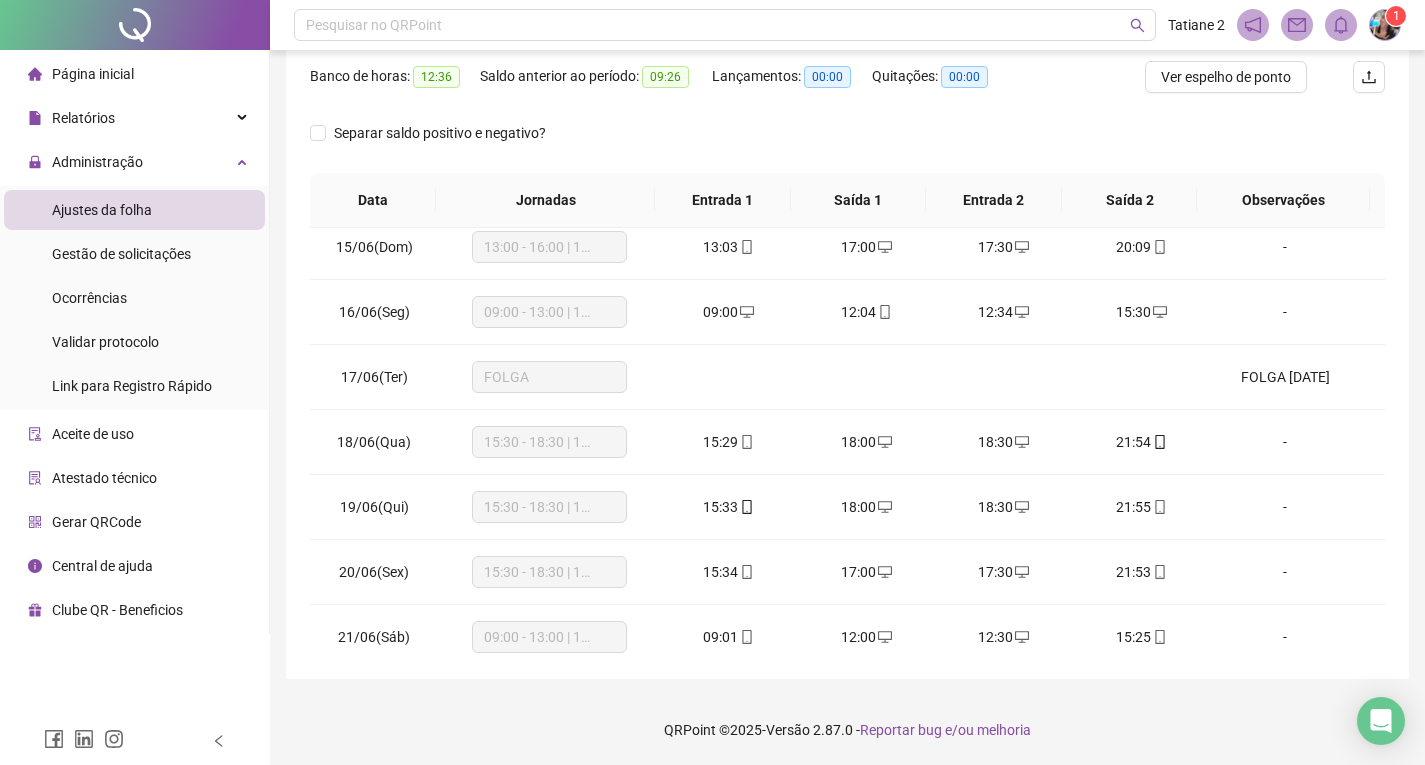 click on "Separar saldo positivo e negativo?" at bounding box center (847, 145) 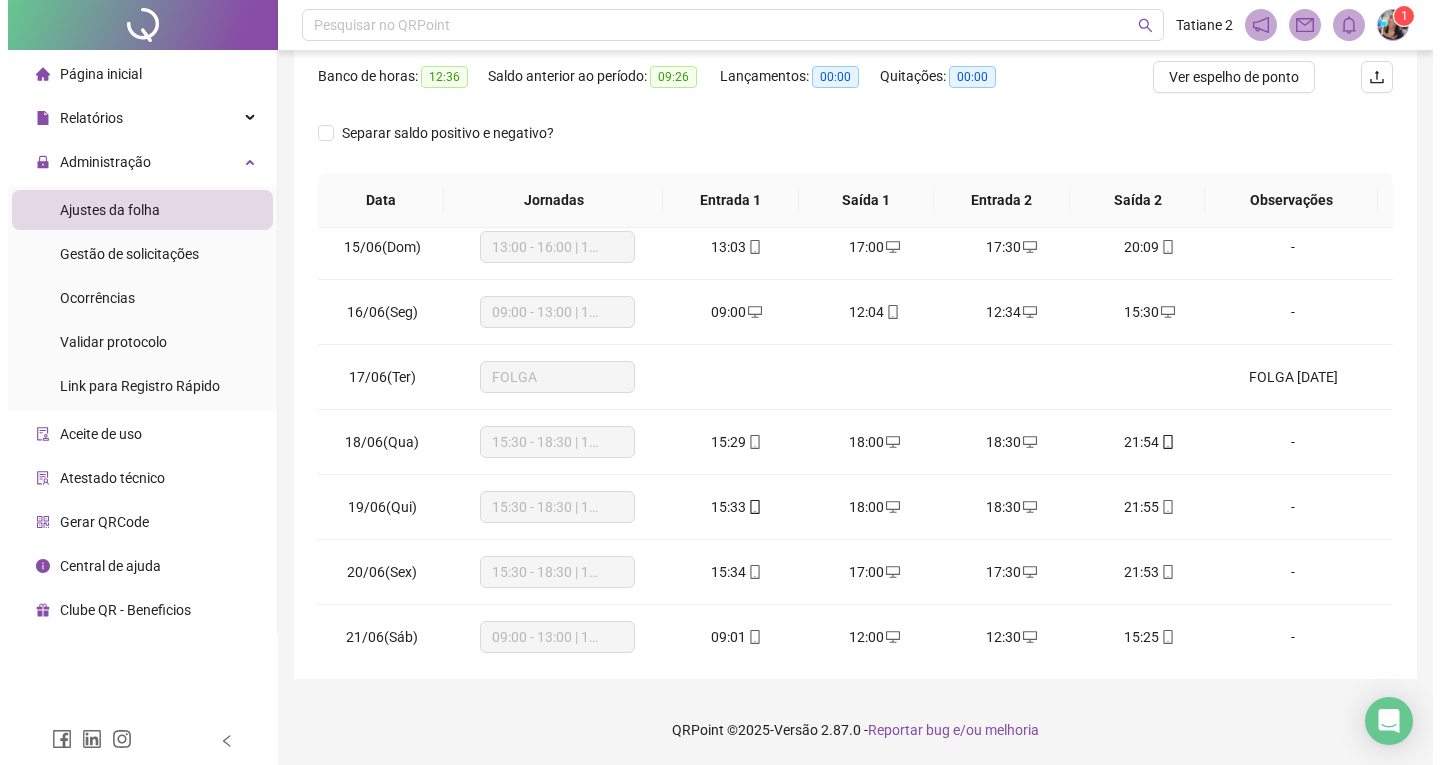 scroll, scrollTop: 0, scrollLeft: 0, axis: both 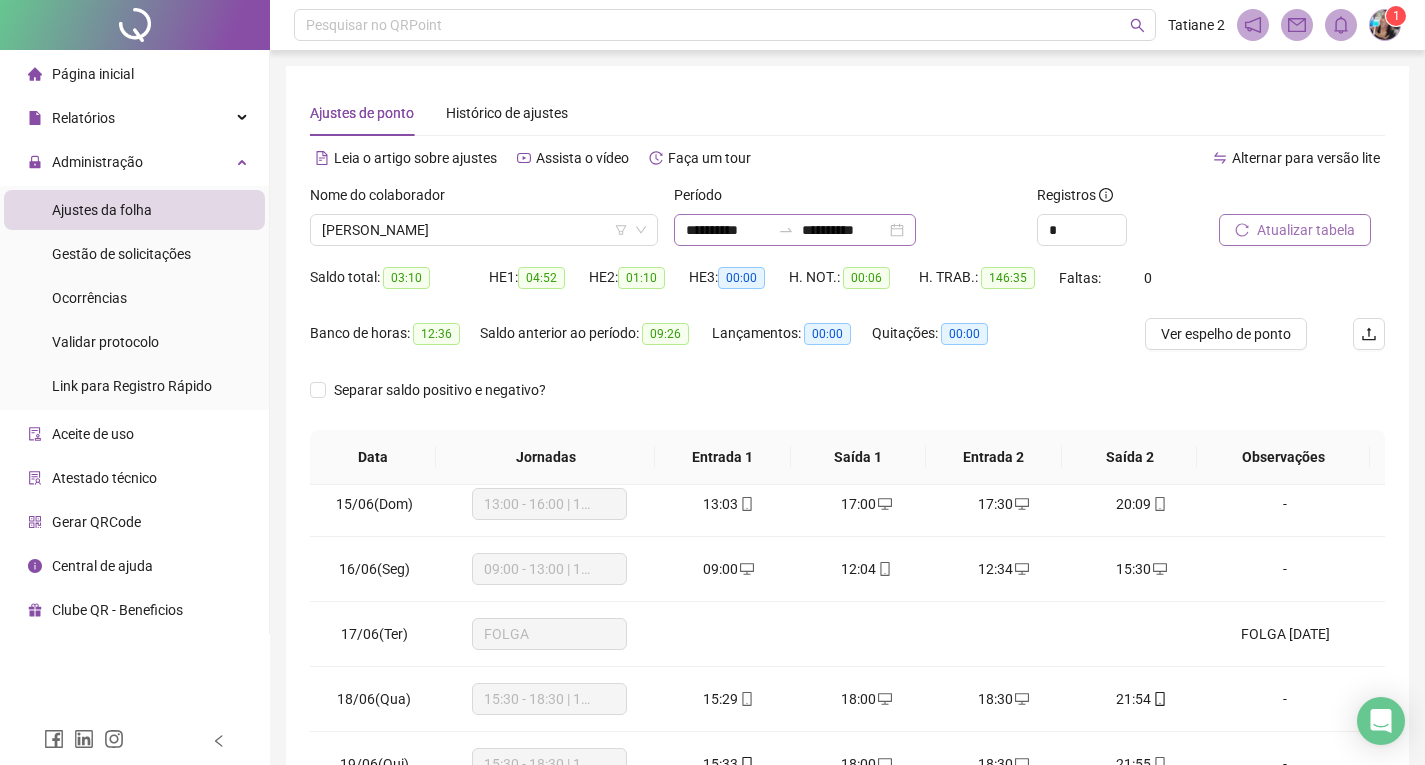 click on "**********" at bounding box center [795, 230] 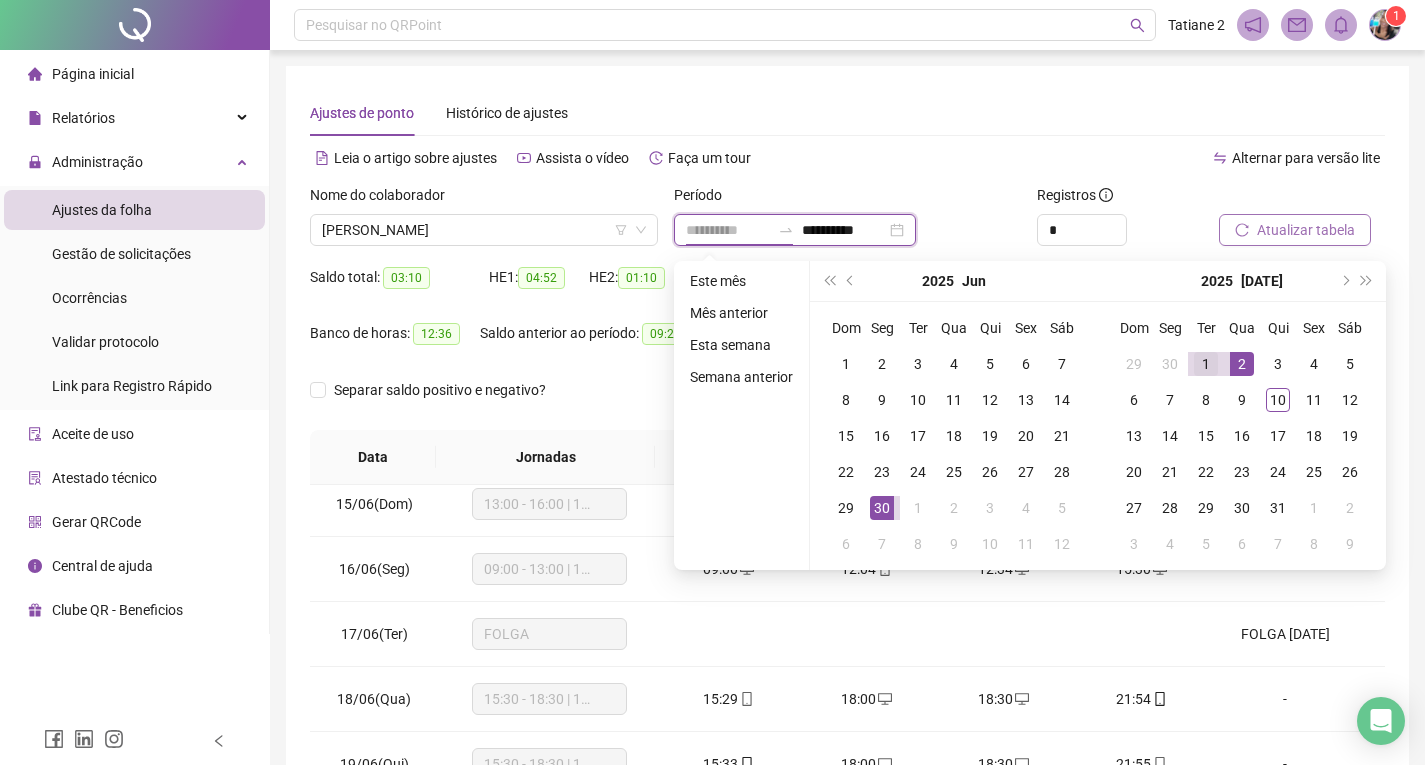 type on "**********" 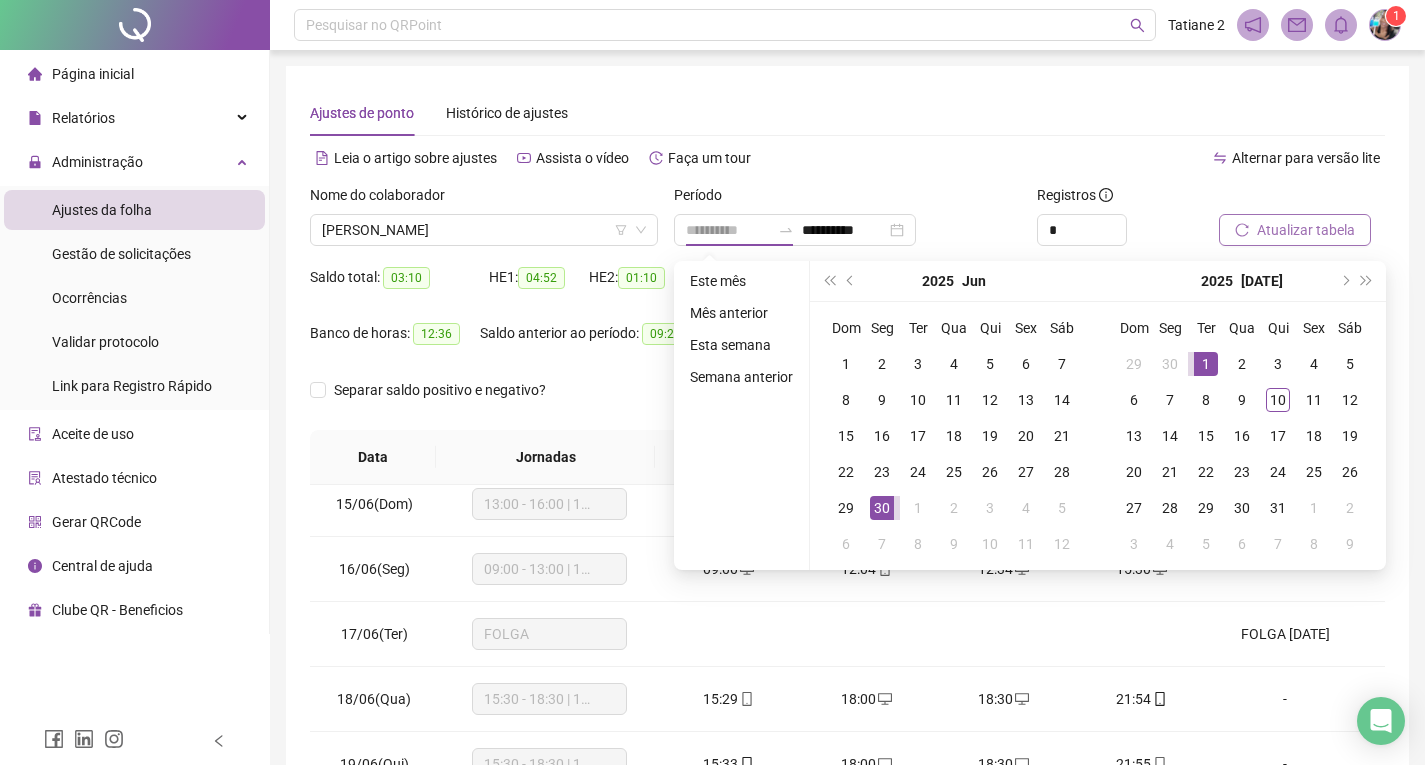 click on "1" at bounding box center (1206, 364) 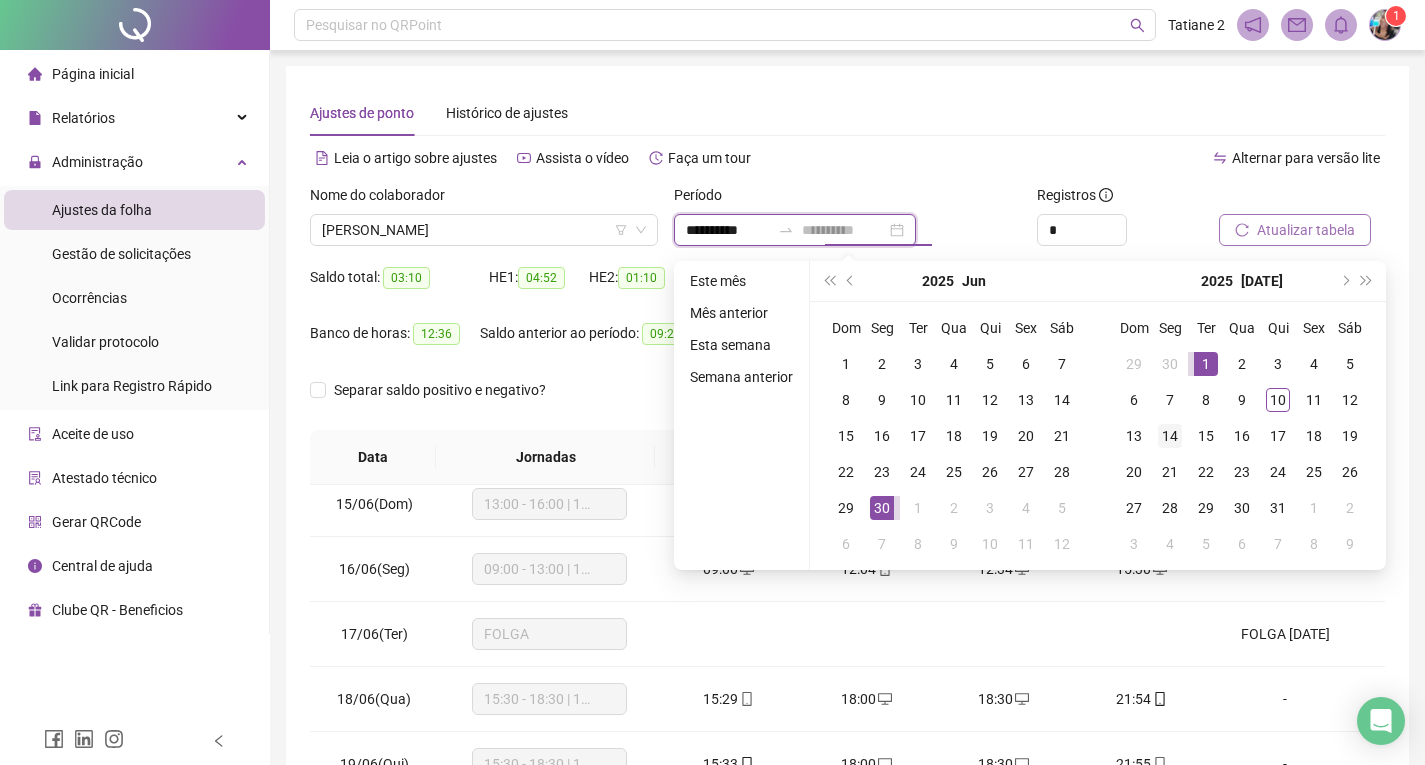 type on "**********" 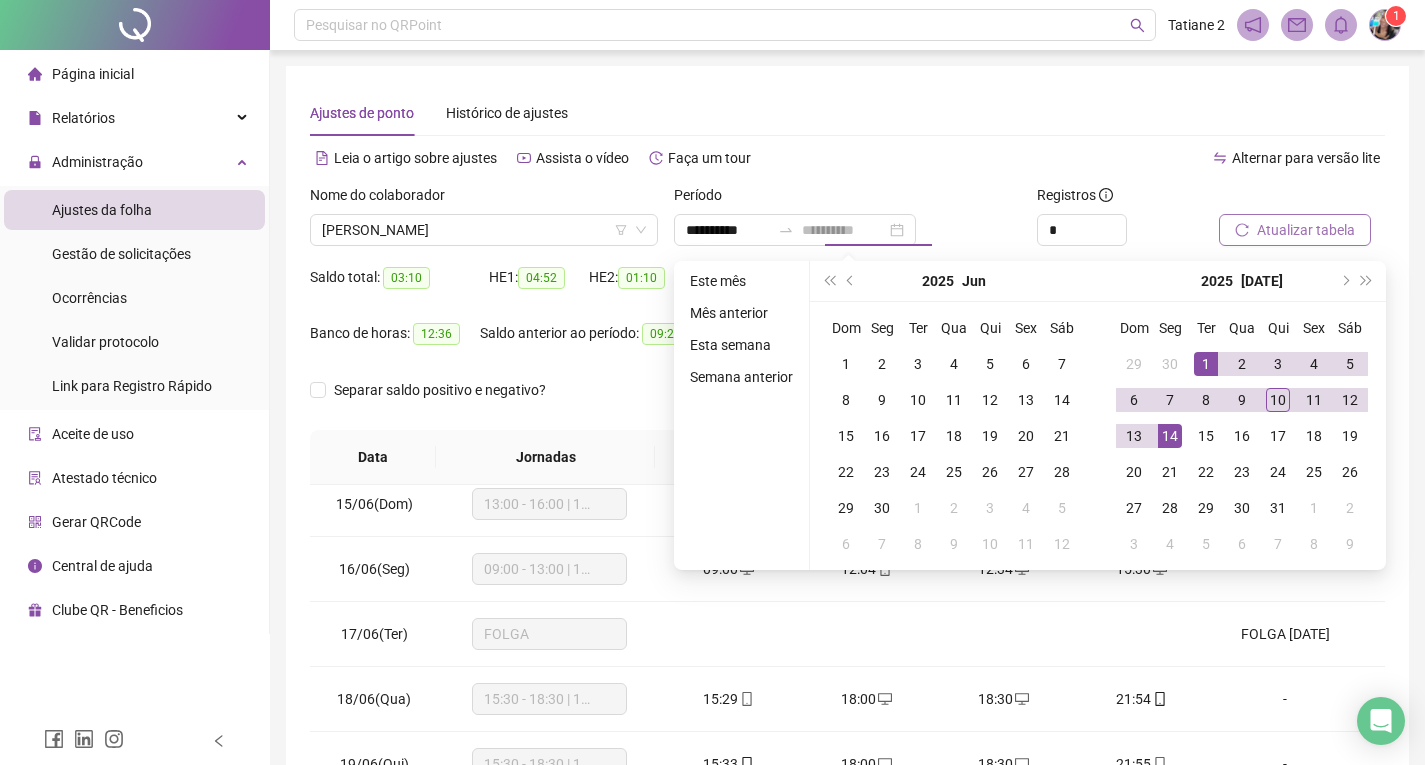 click on "14" at bounding box center [1170, 436] 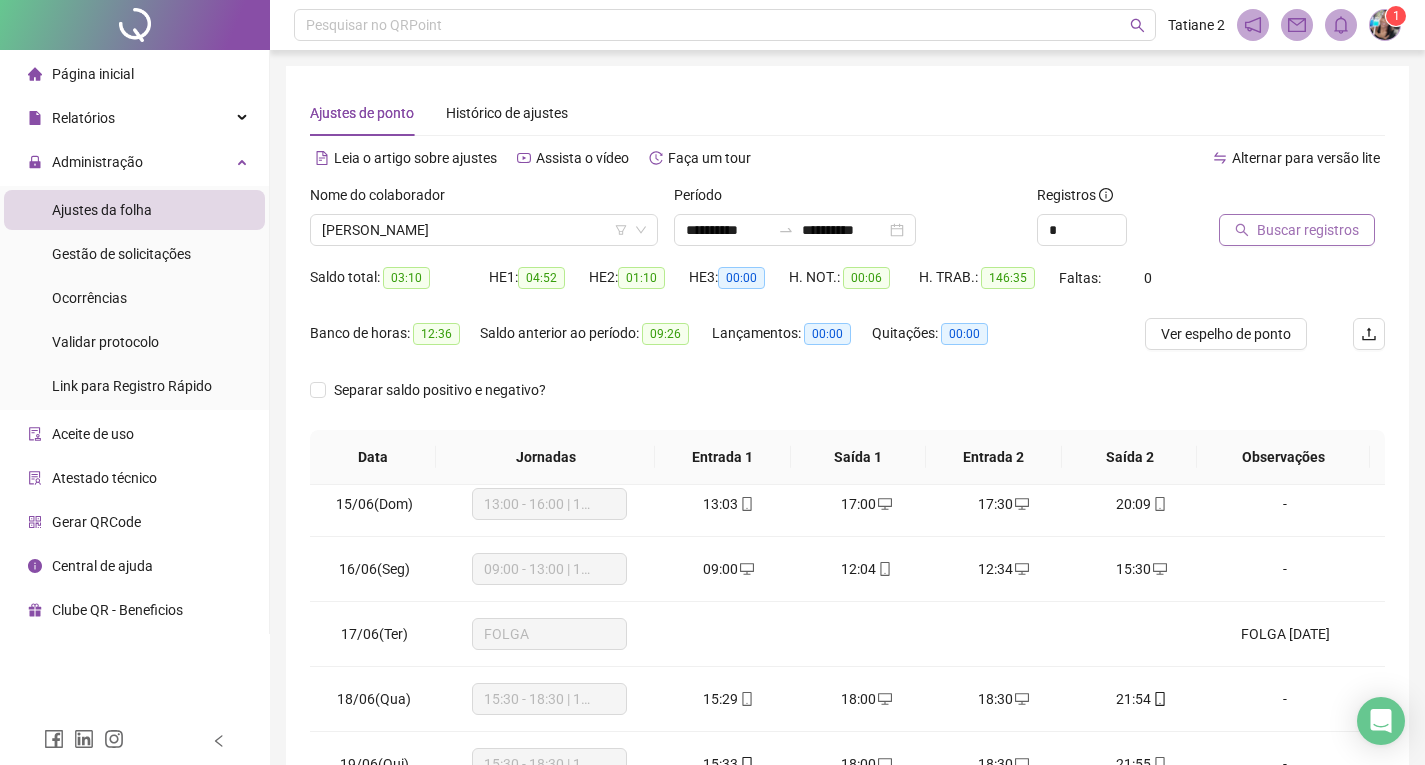 click on "Buscar registros" at bounding box center (1308, 230) 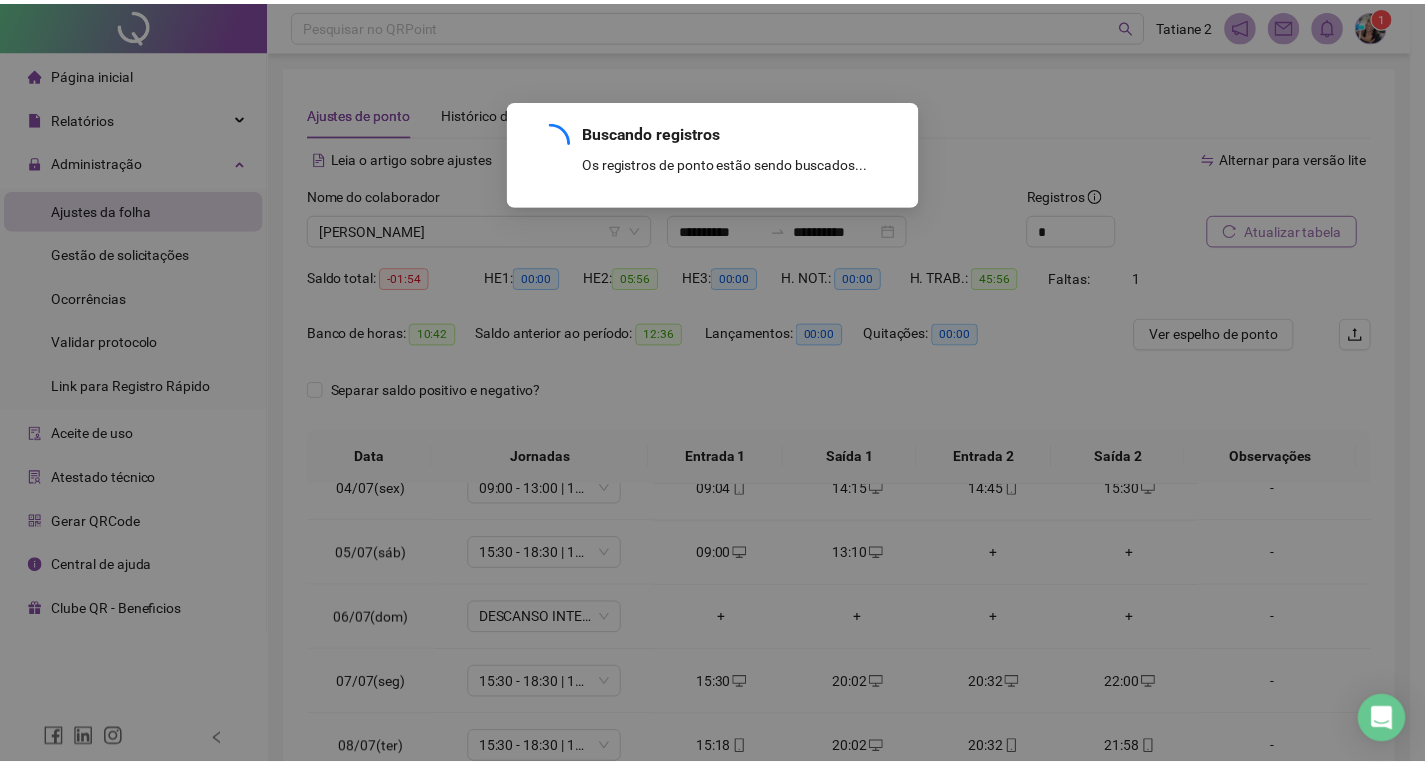 scroll, scrollTop: 223, scrollLeft: 0, axis: vertical 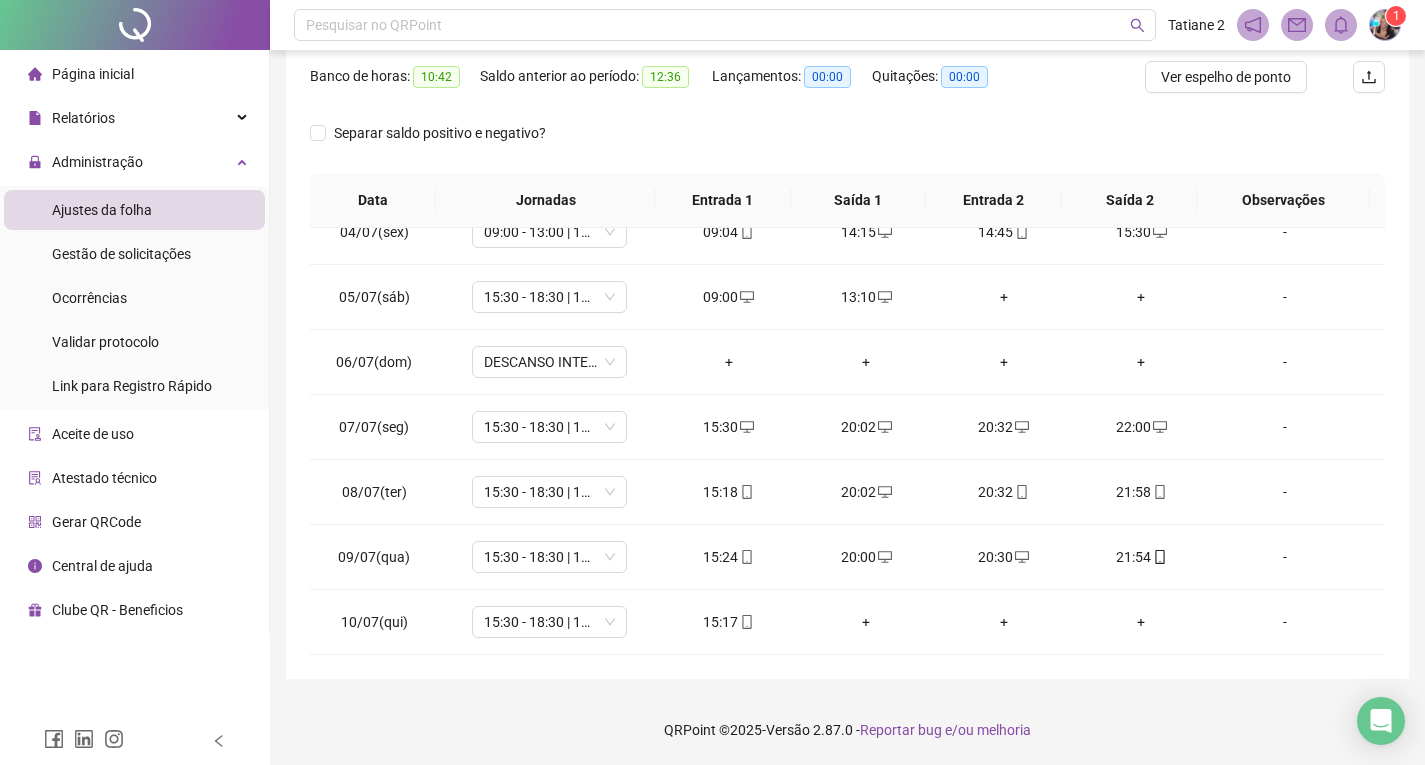 click on "Separar saldo positivo e negativo?" at bounding box center [847, 145] 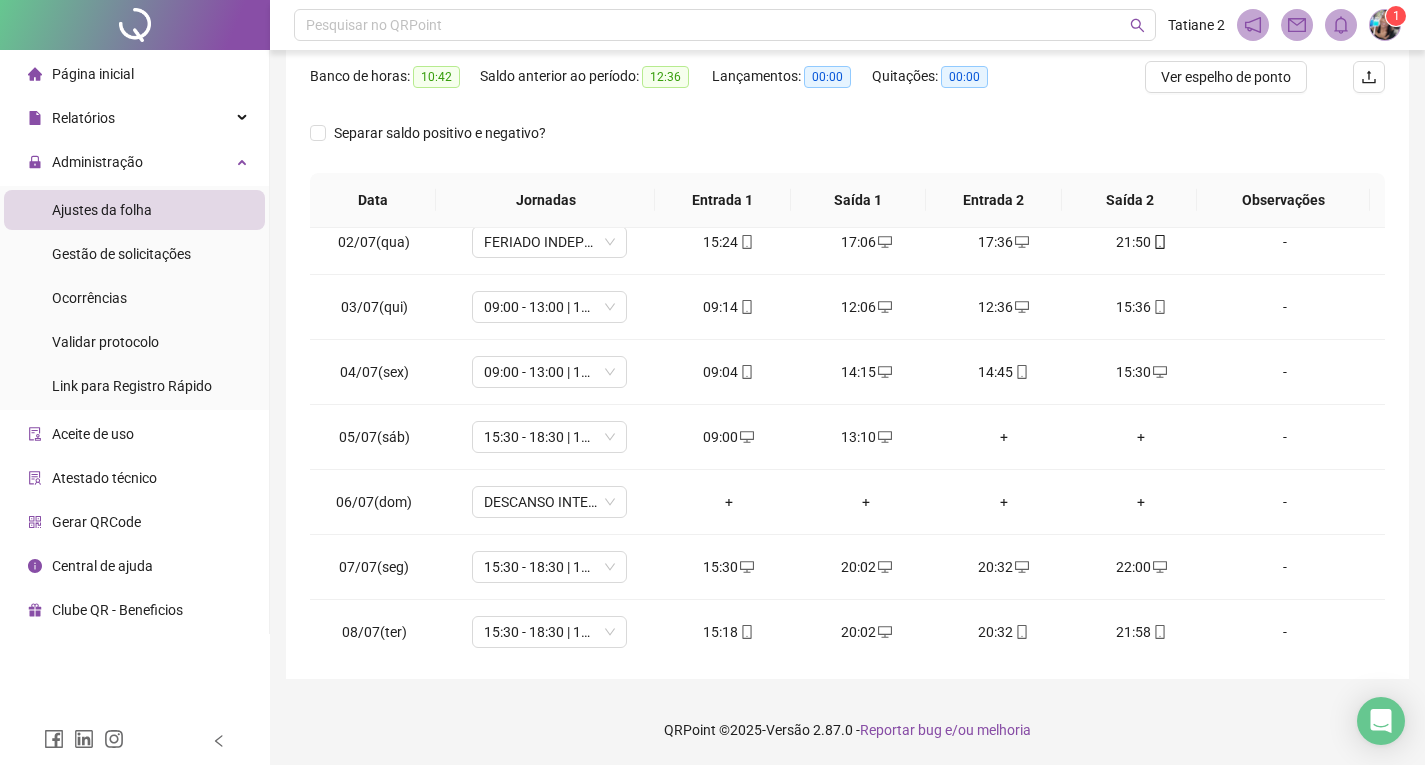 scroll, scrollTop: 0, scrollLeft: 0, axis: both 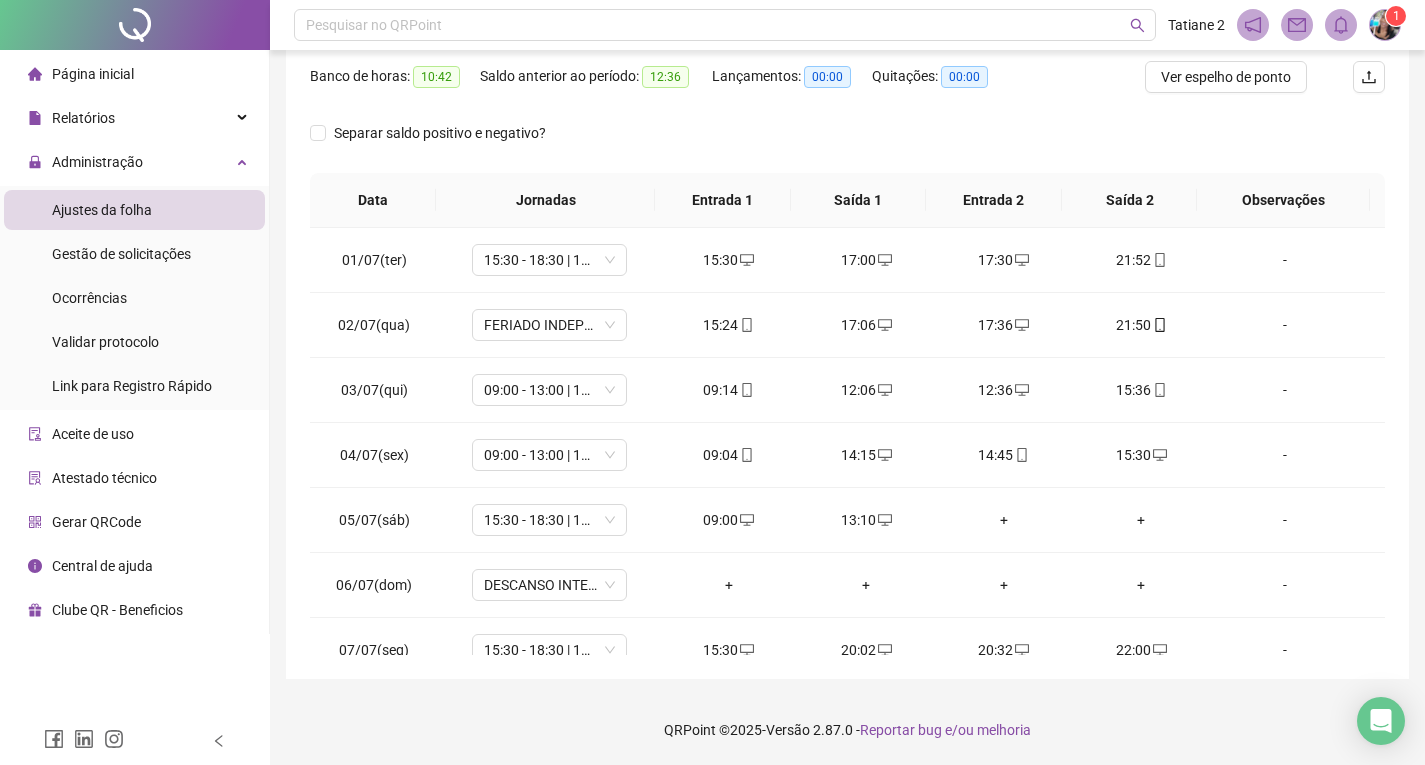 click on "Separar saldo positivo e negativo?" at bounding box center (847, 145) 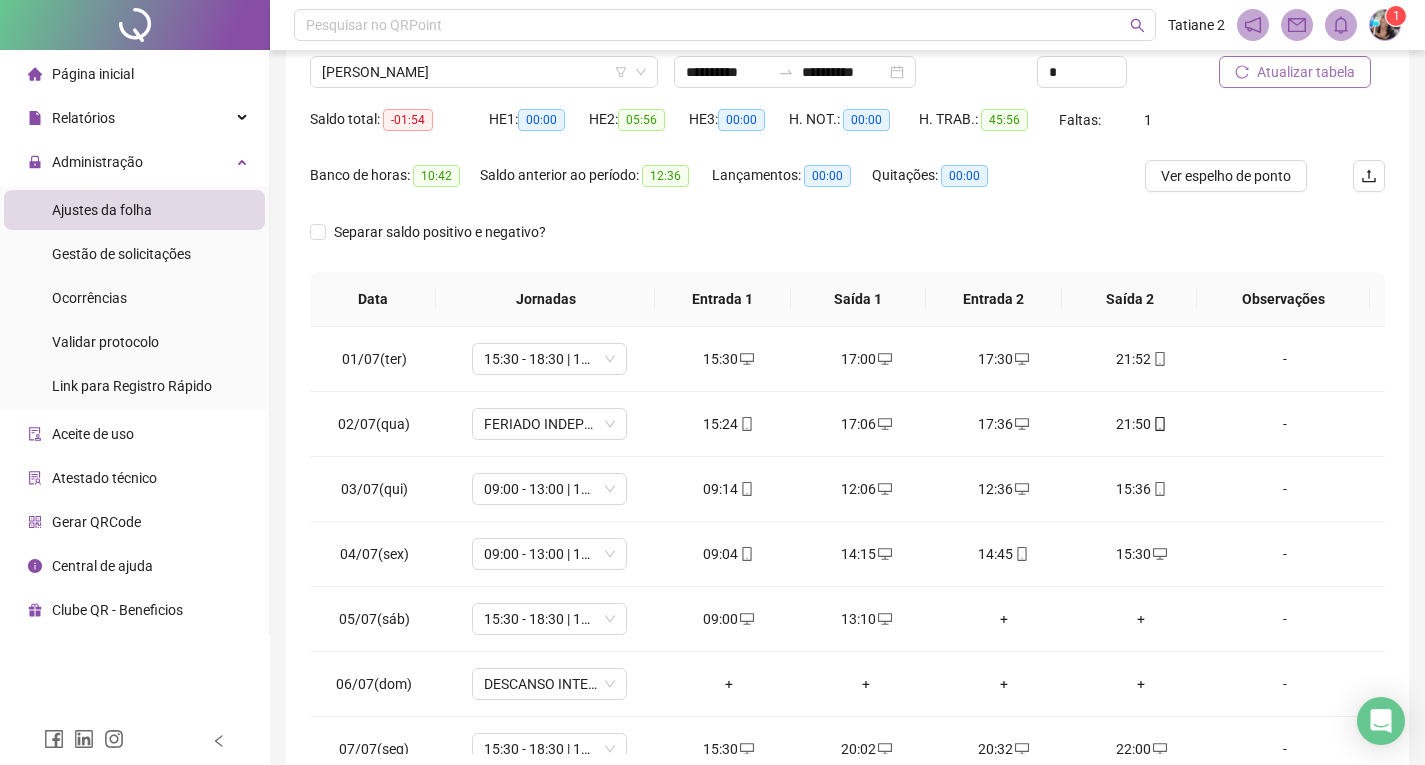 scroll, scrollTop: 0, scrollLeft: 0, axis: both 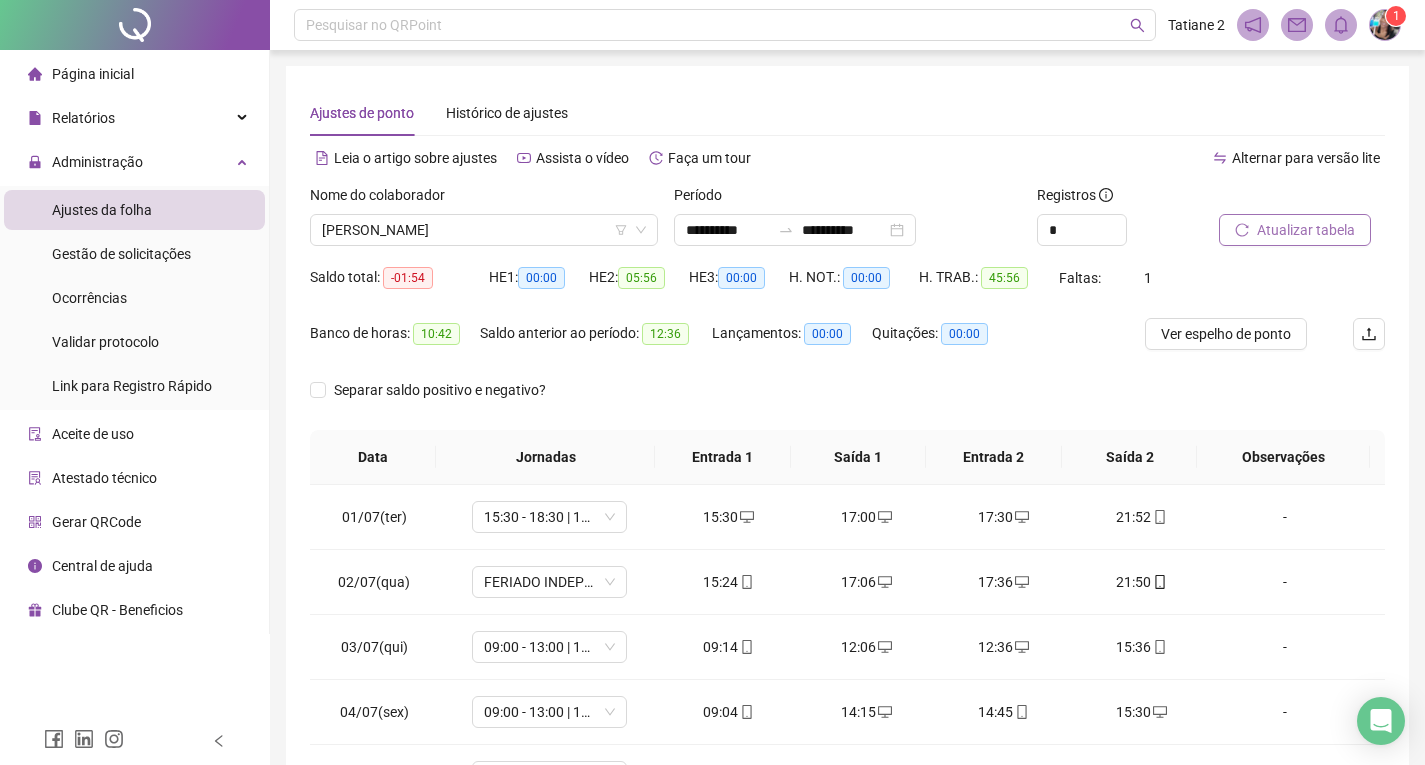 click on "Atualizar tabela" at bounding box center [1306, 230] 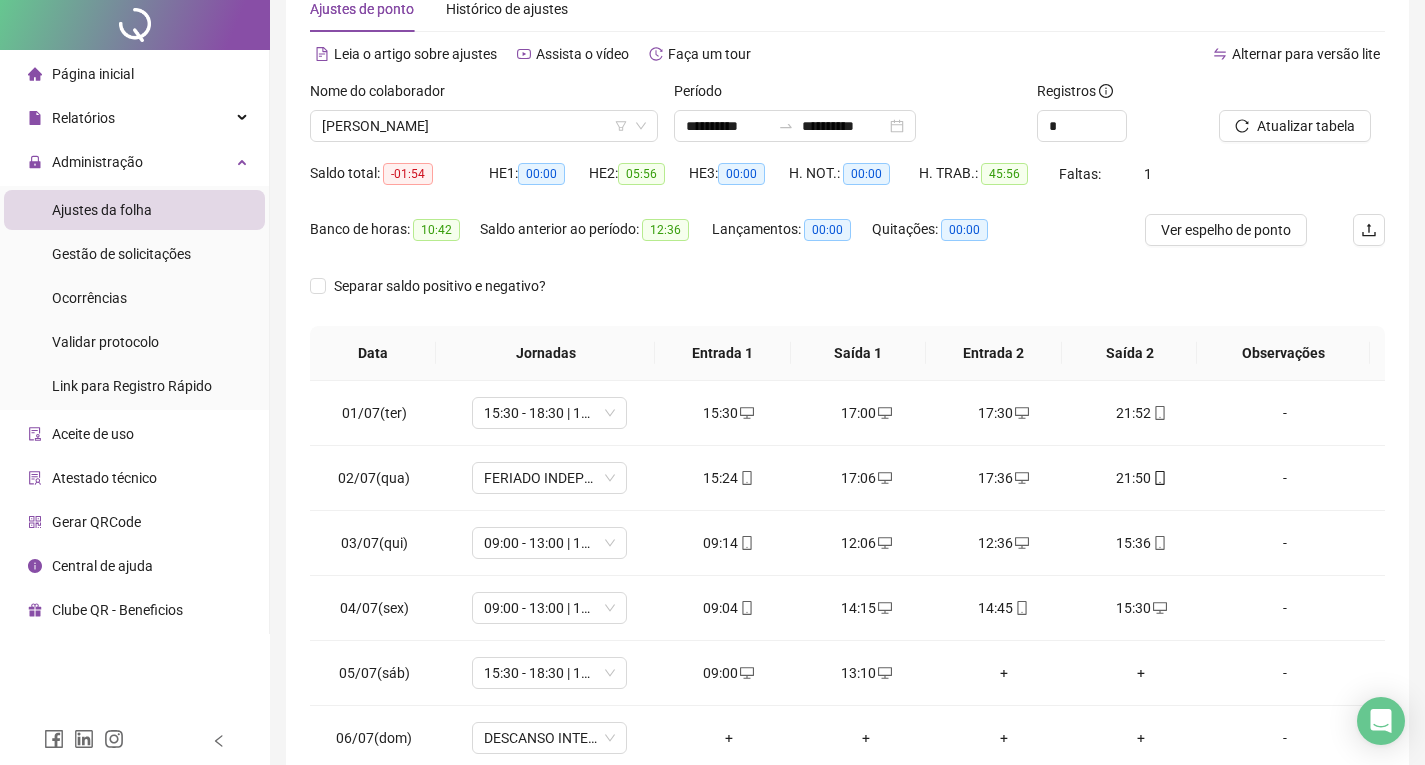 scroll, scrollTop: 257, scrollLeft: 0, axis: vertical 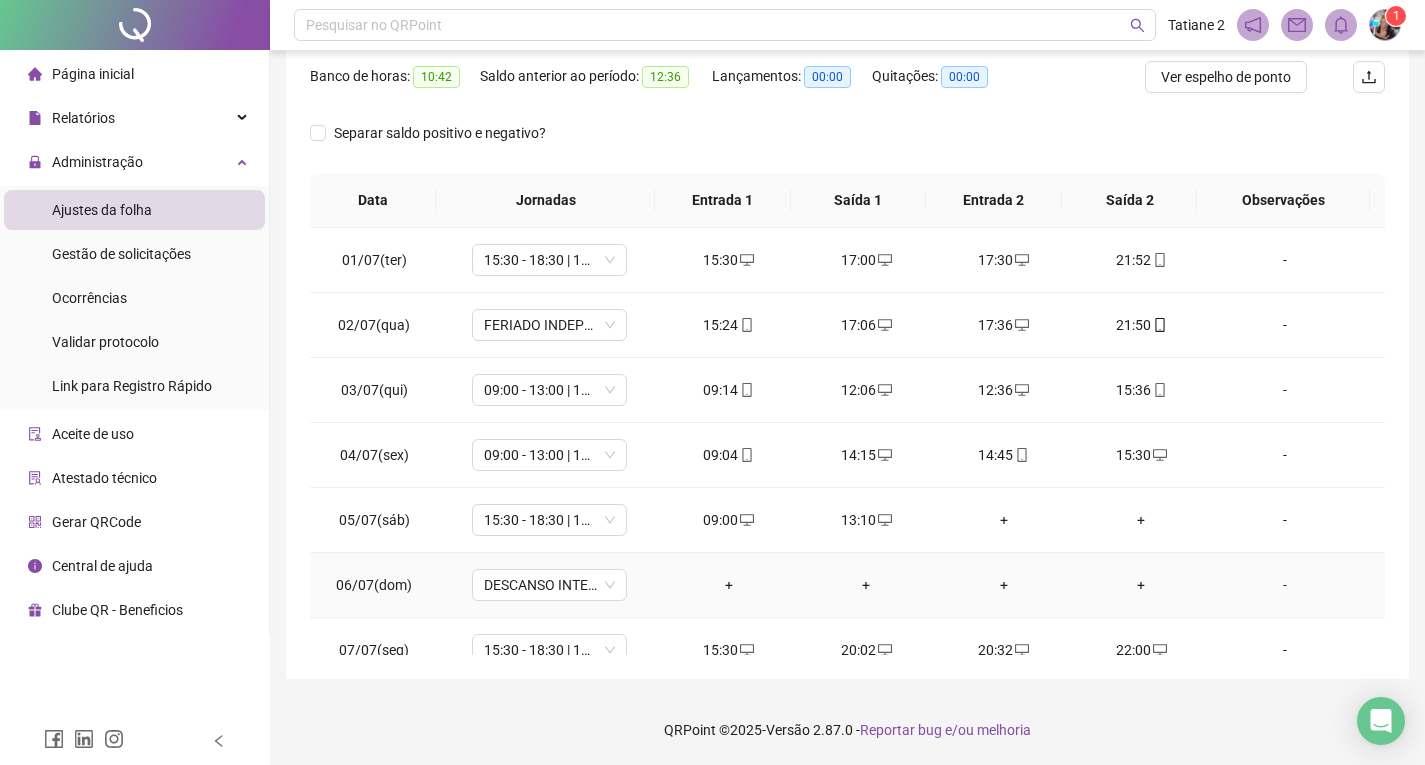 click on "-" at bounding box center (1285, 585) 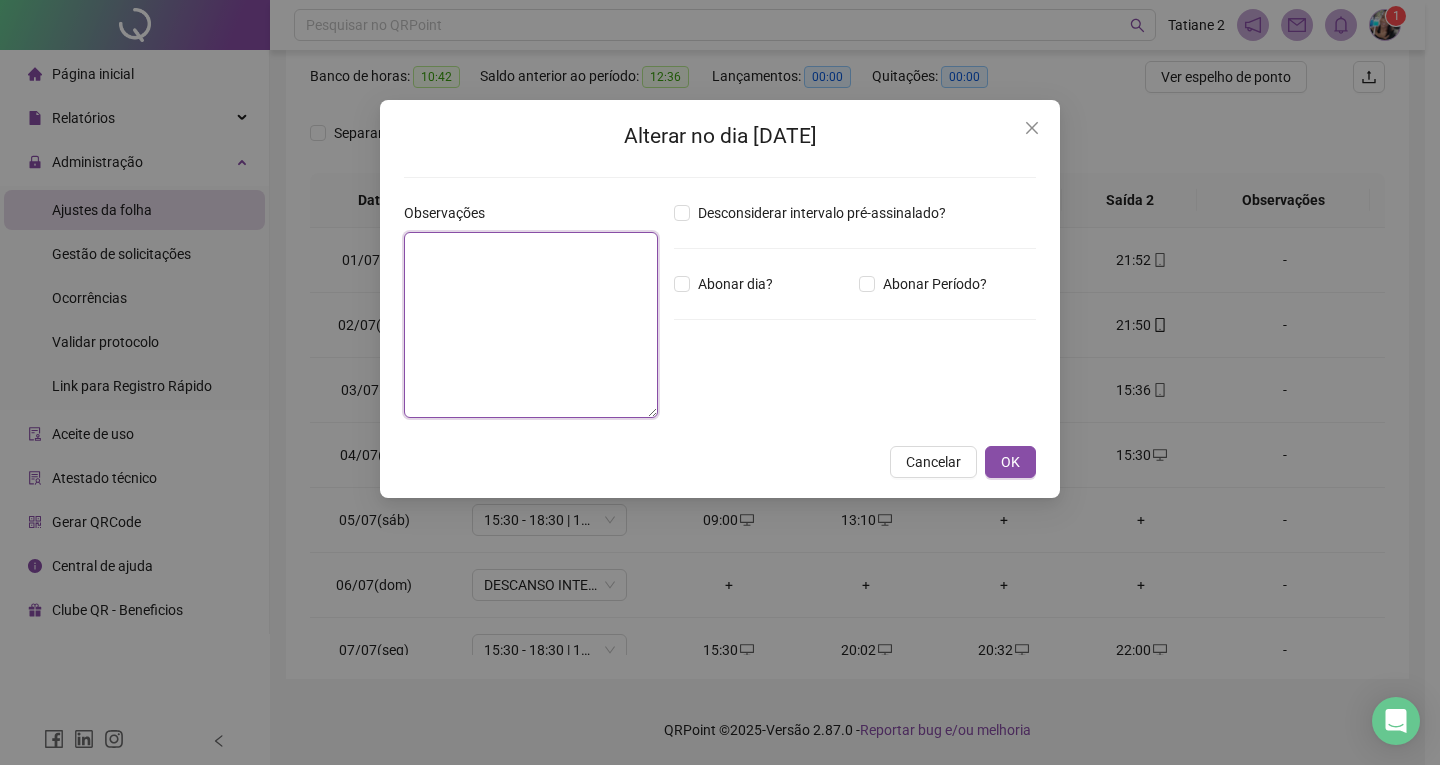 click at bounding box center (531, 325) 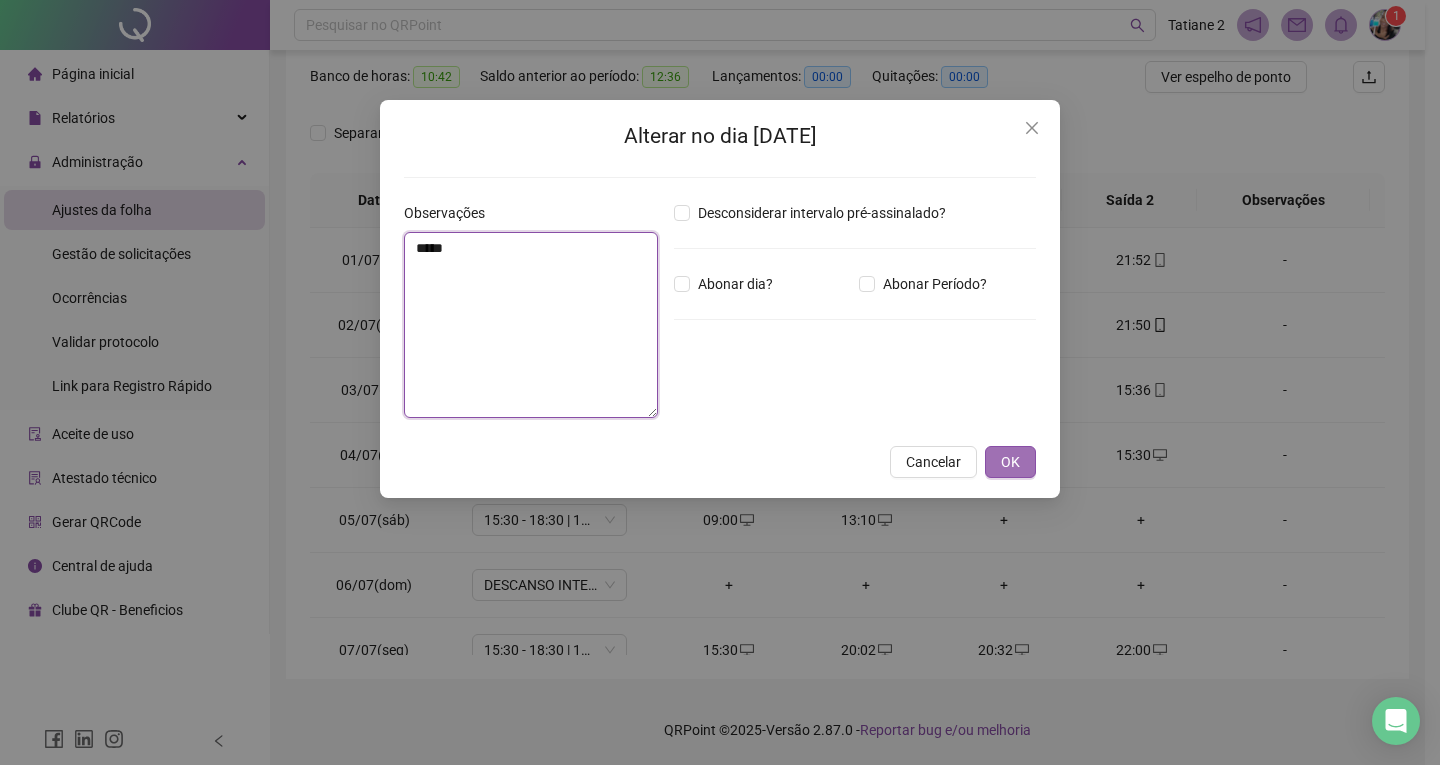 type on "*****" 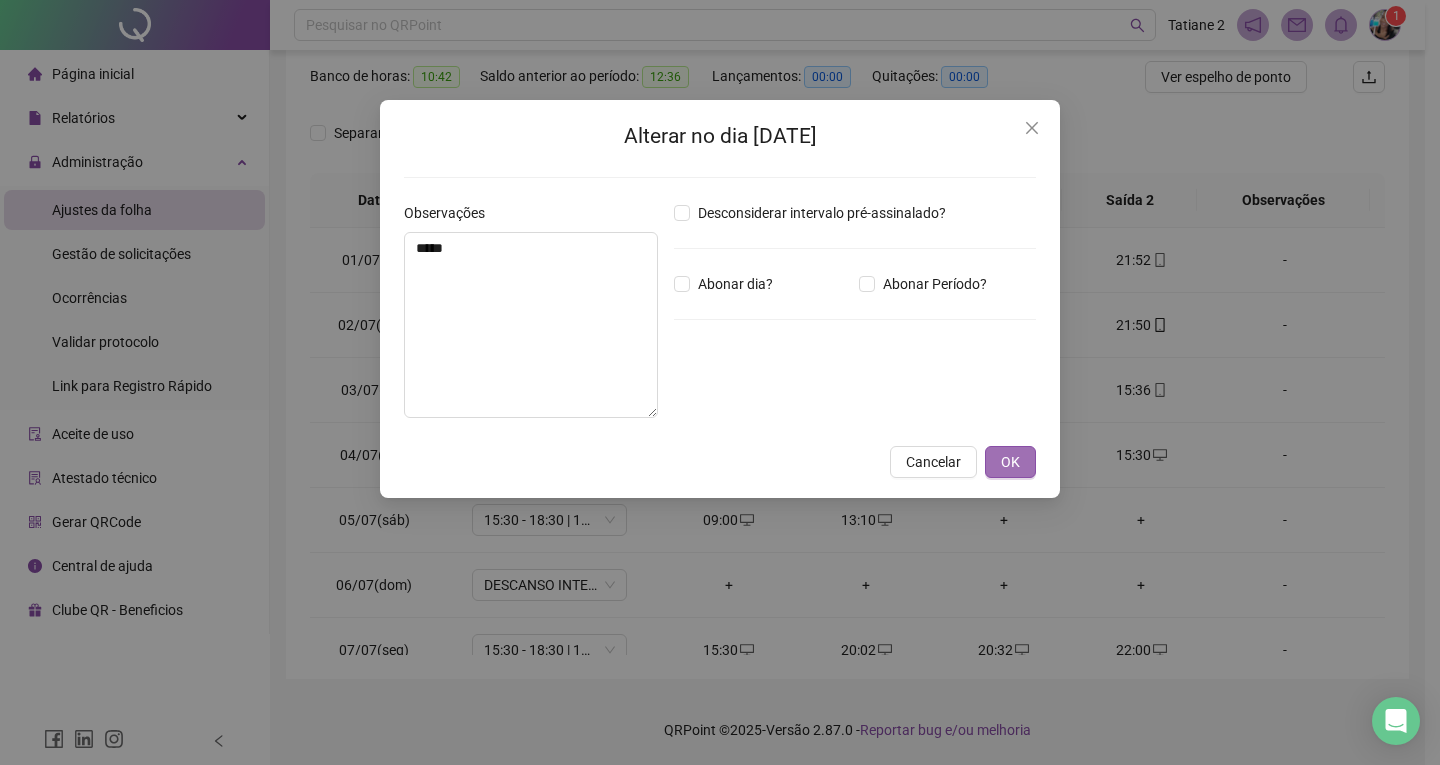 click on "OK" at bounding box center (1010, 462) 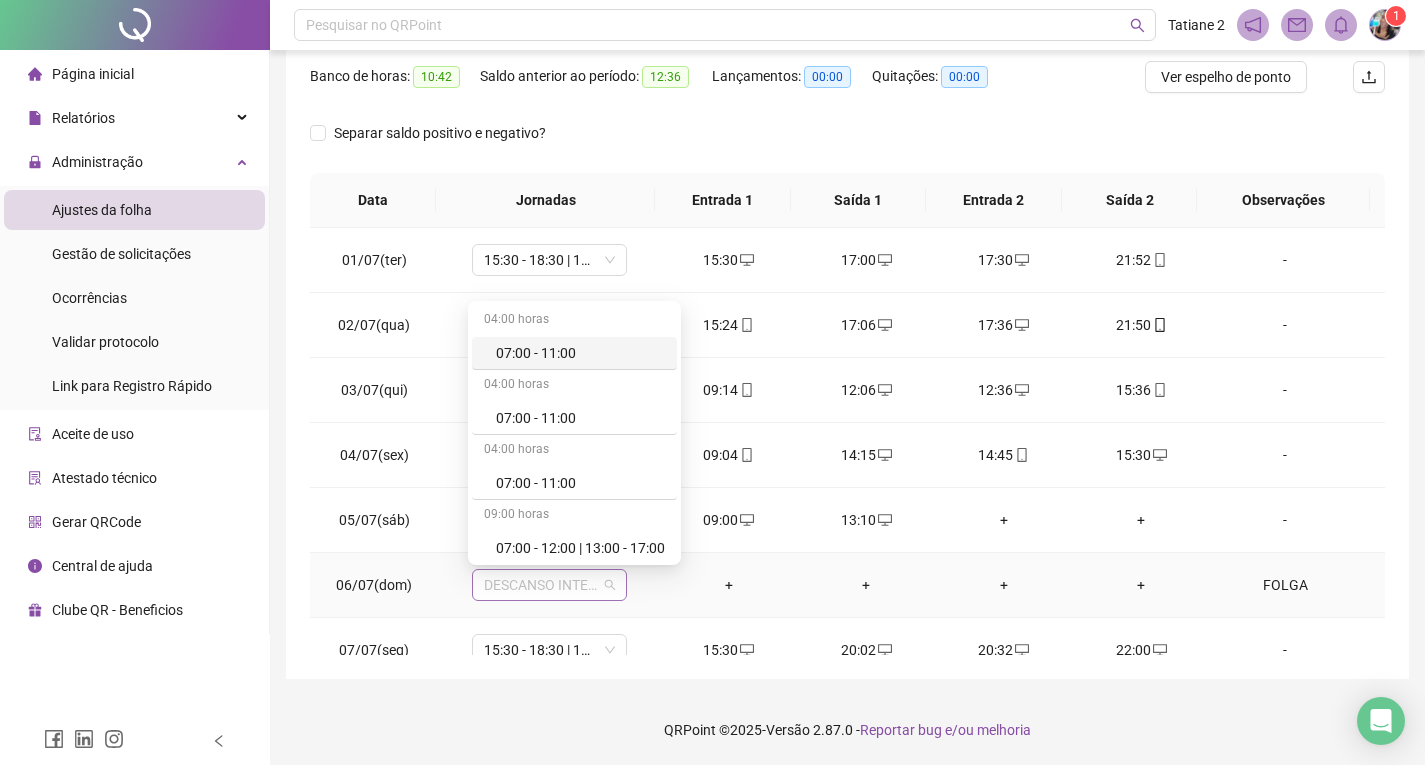 click on "DESCANSO INTER-JORNADA" at bounding box center [549, 585] 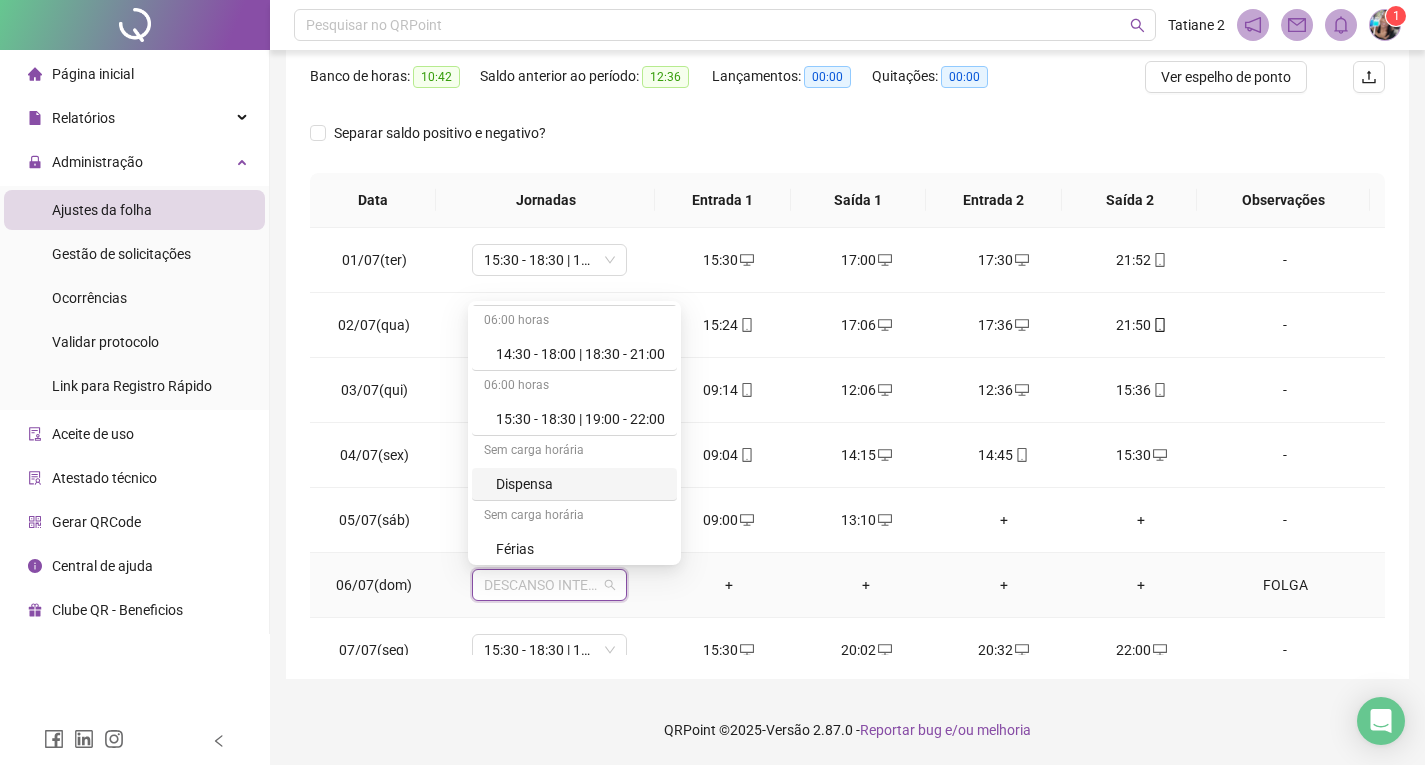 scroll, scrollTop: 2244, scrollLeft: 0, axis: vertical 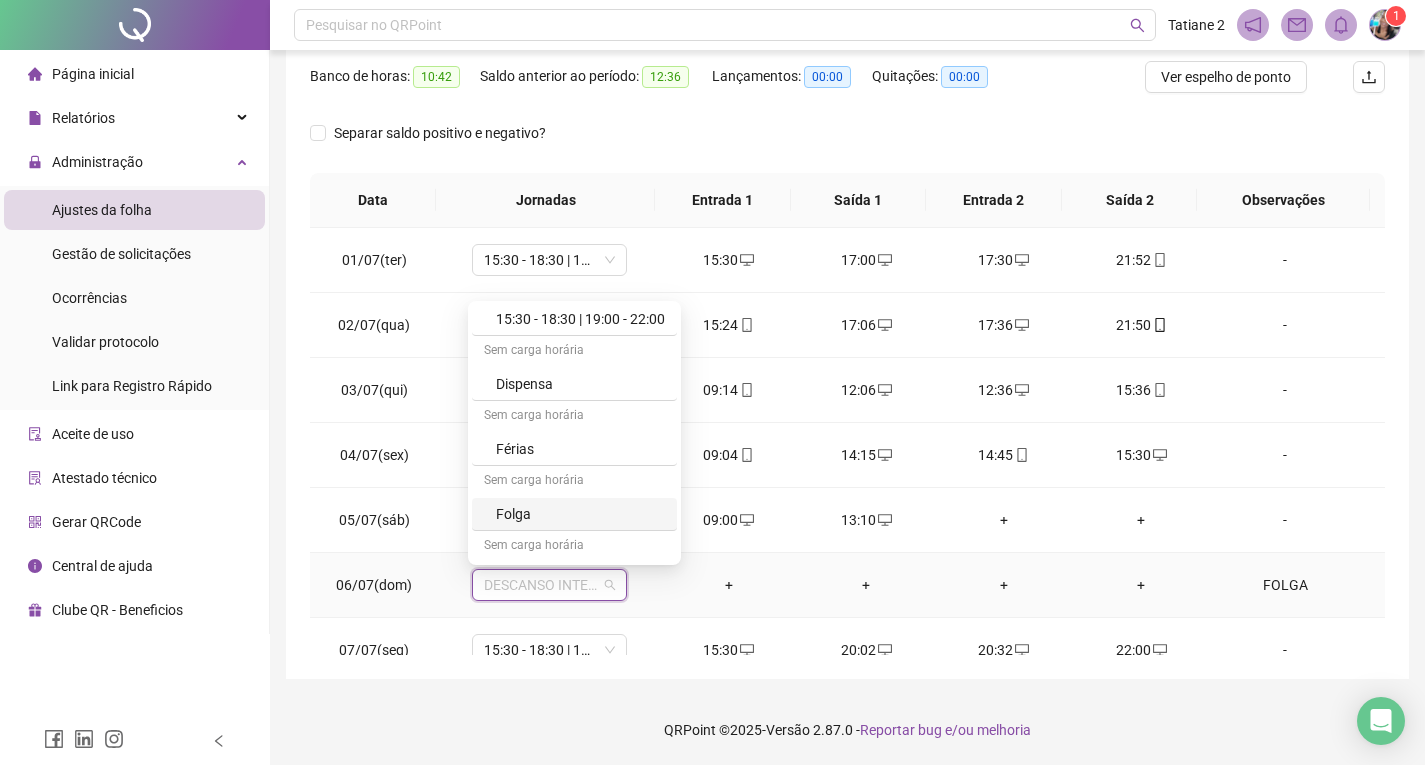 click on "Folga" at bounding box center [580, 514] 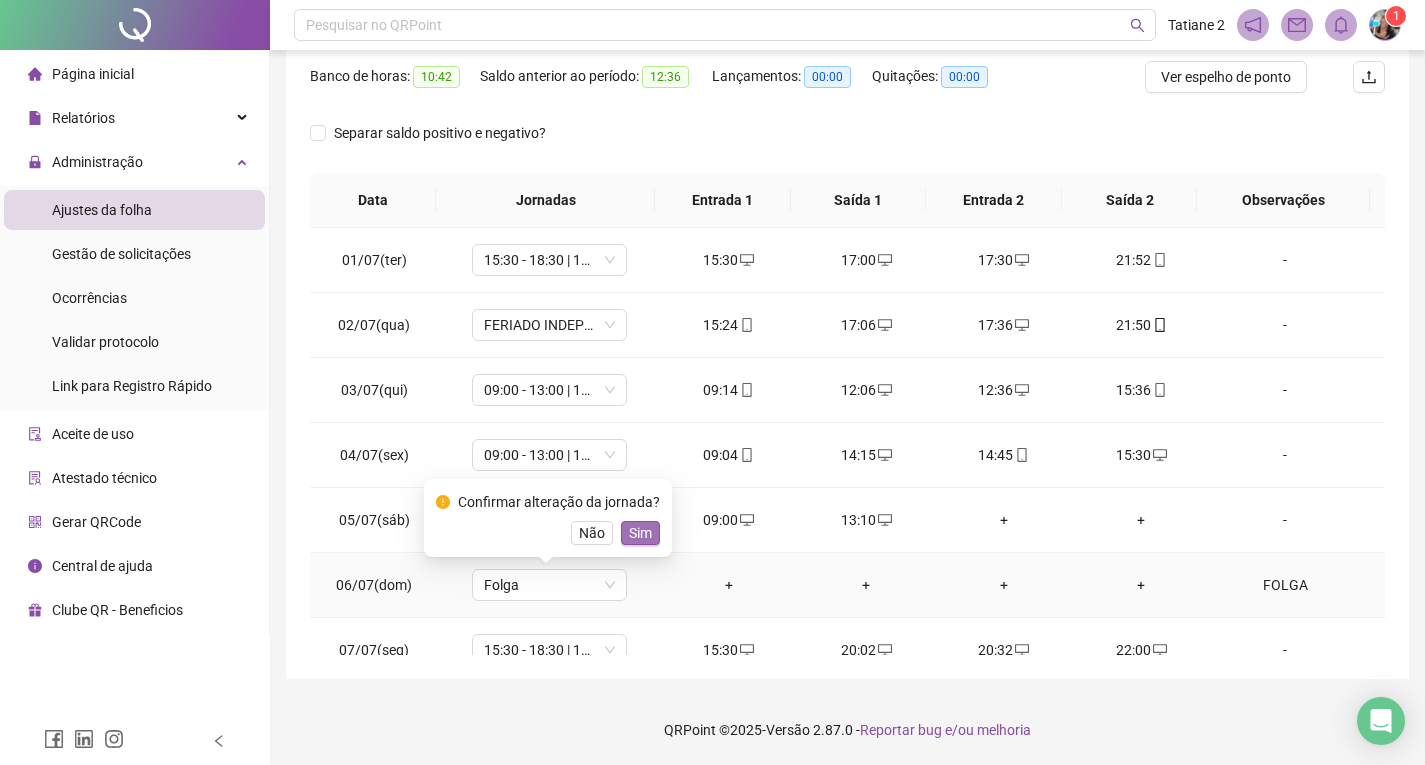 click on "Sim" at bounding box center (640, 533) 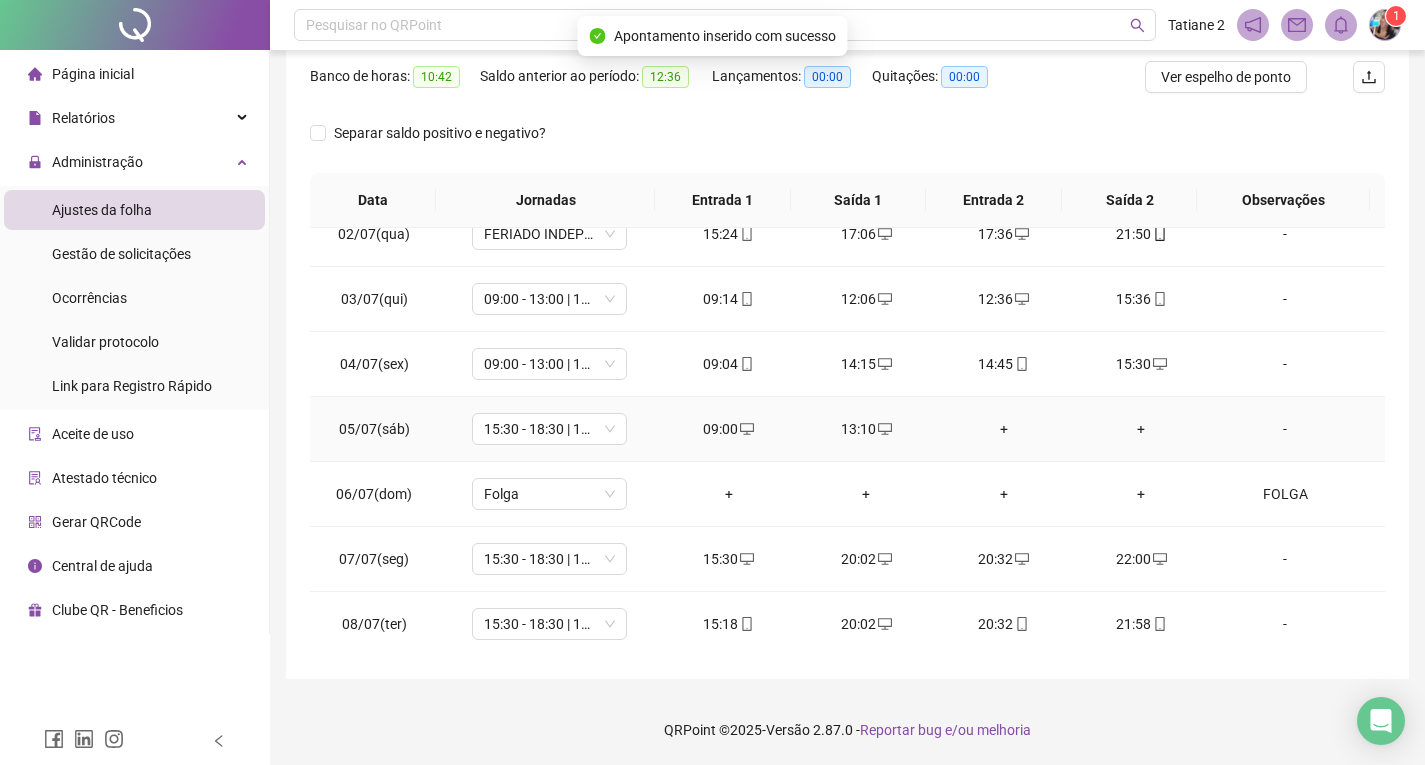 scroll, scrollTop: 223, scrollLeft: 0, axis: vertical 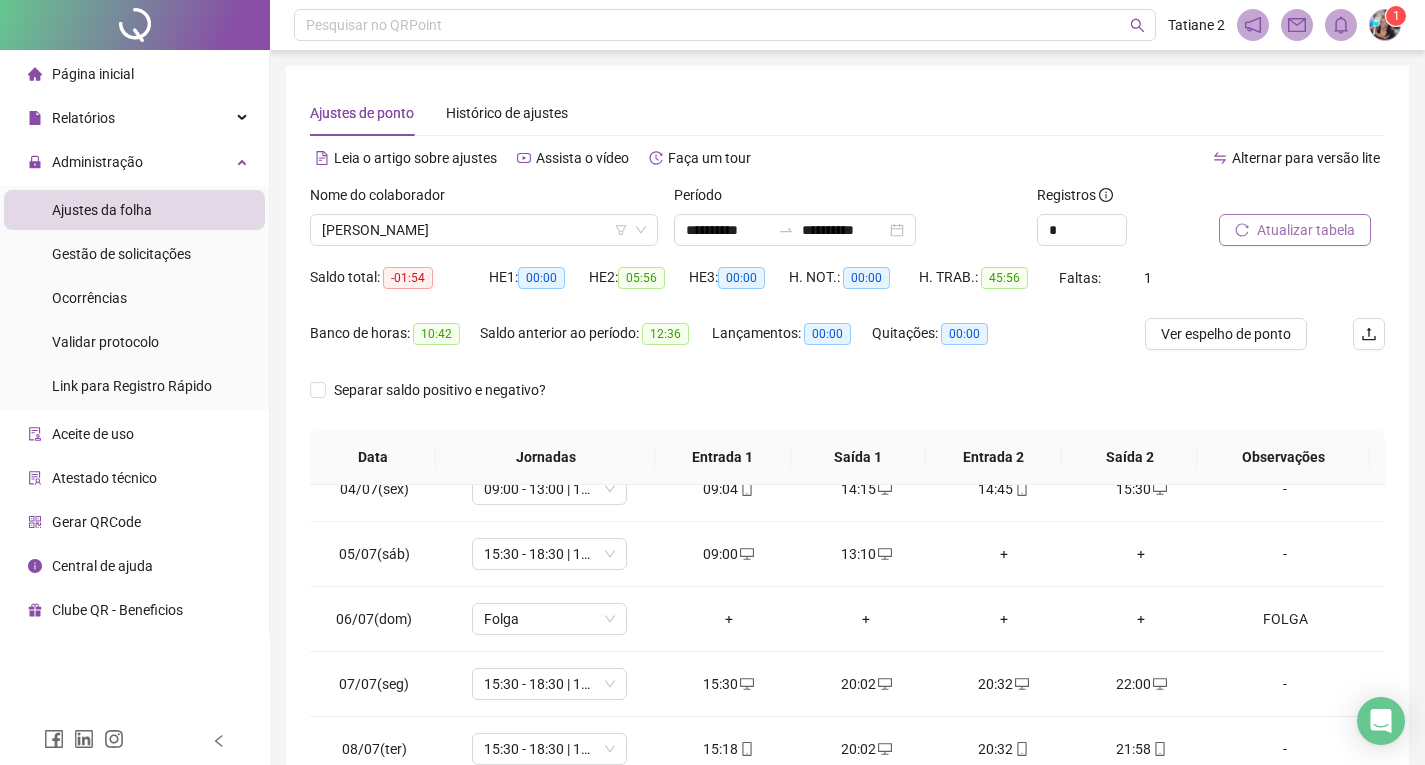 click on "Atualizar tabela" at bounding box center (1295, 230) 